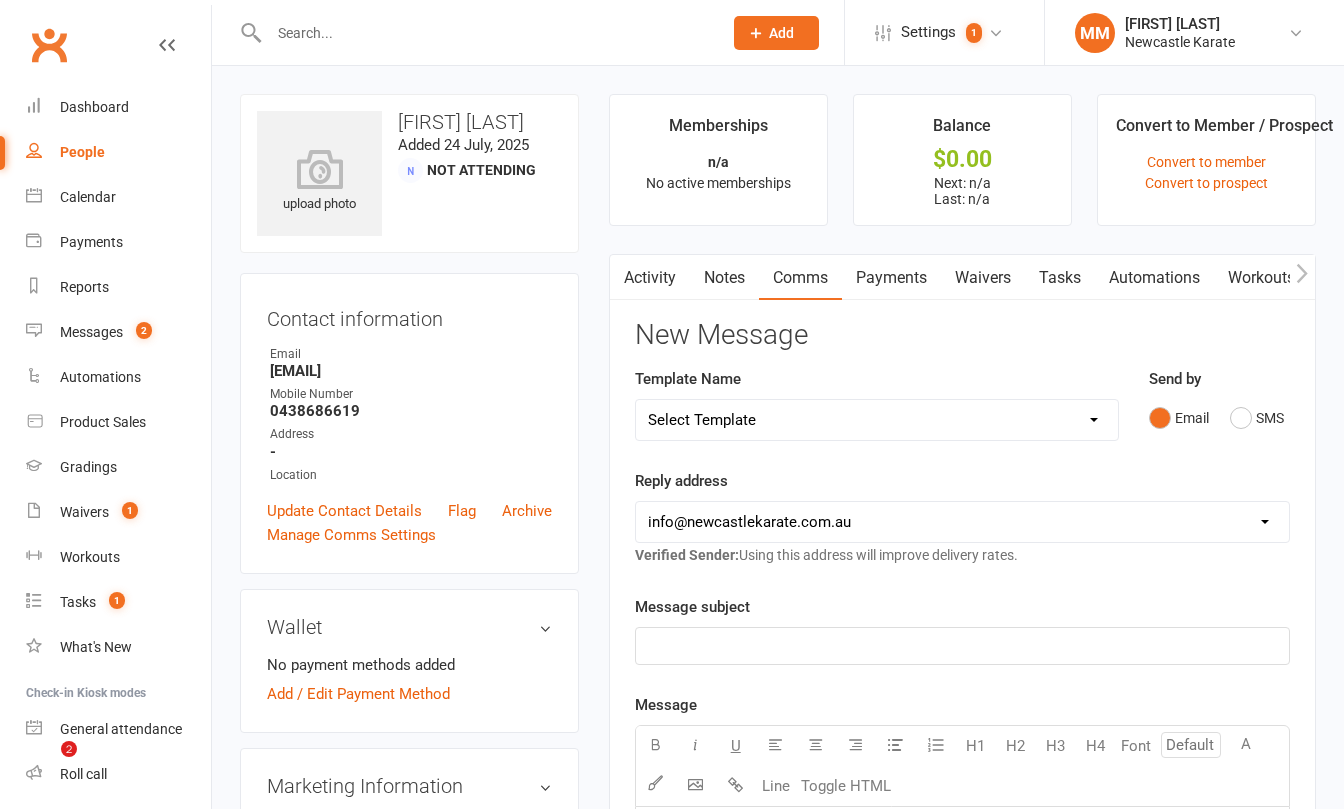 scroll, scrollTop: 0, scrollLeft: 0, axis: both 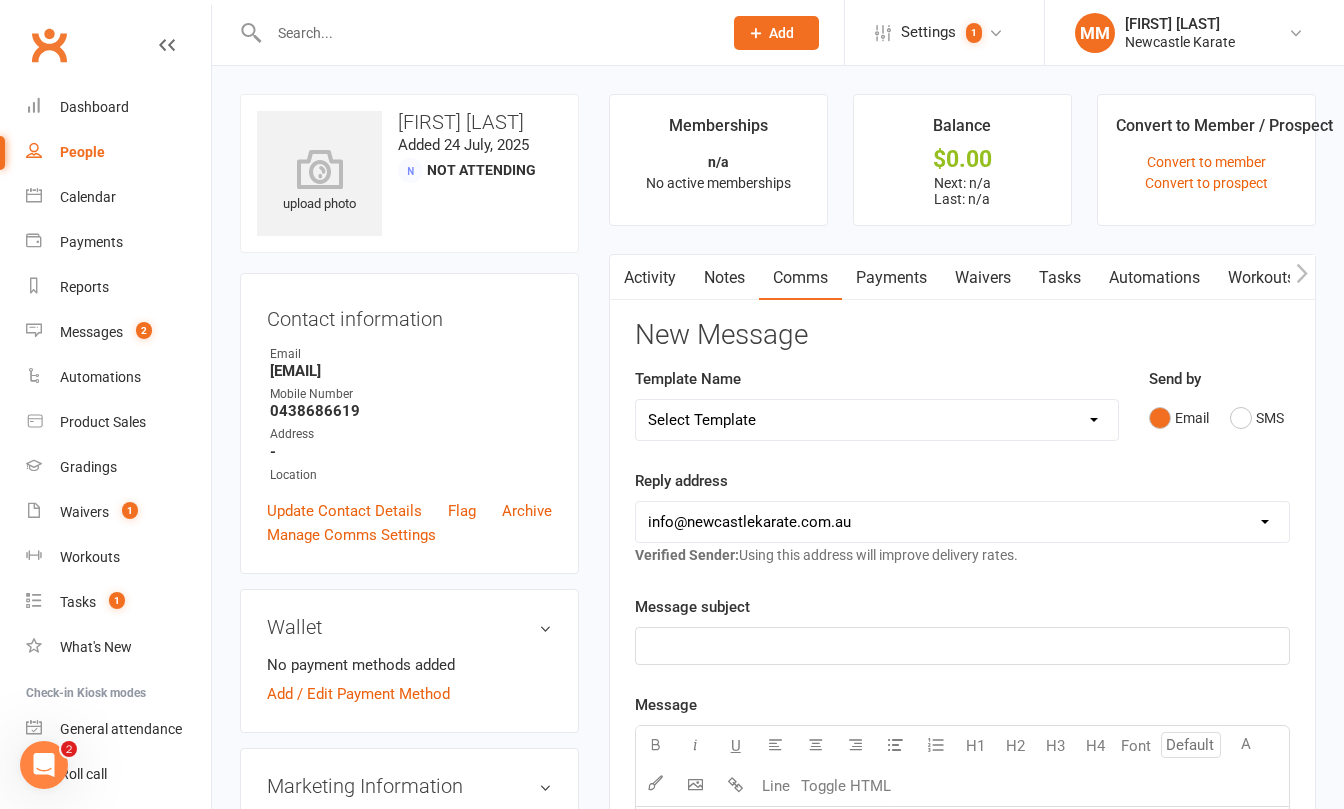 click on "Clubworx" at bounding box center (49, 45) 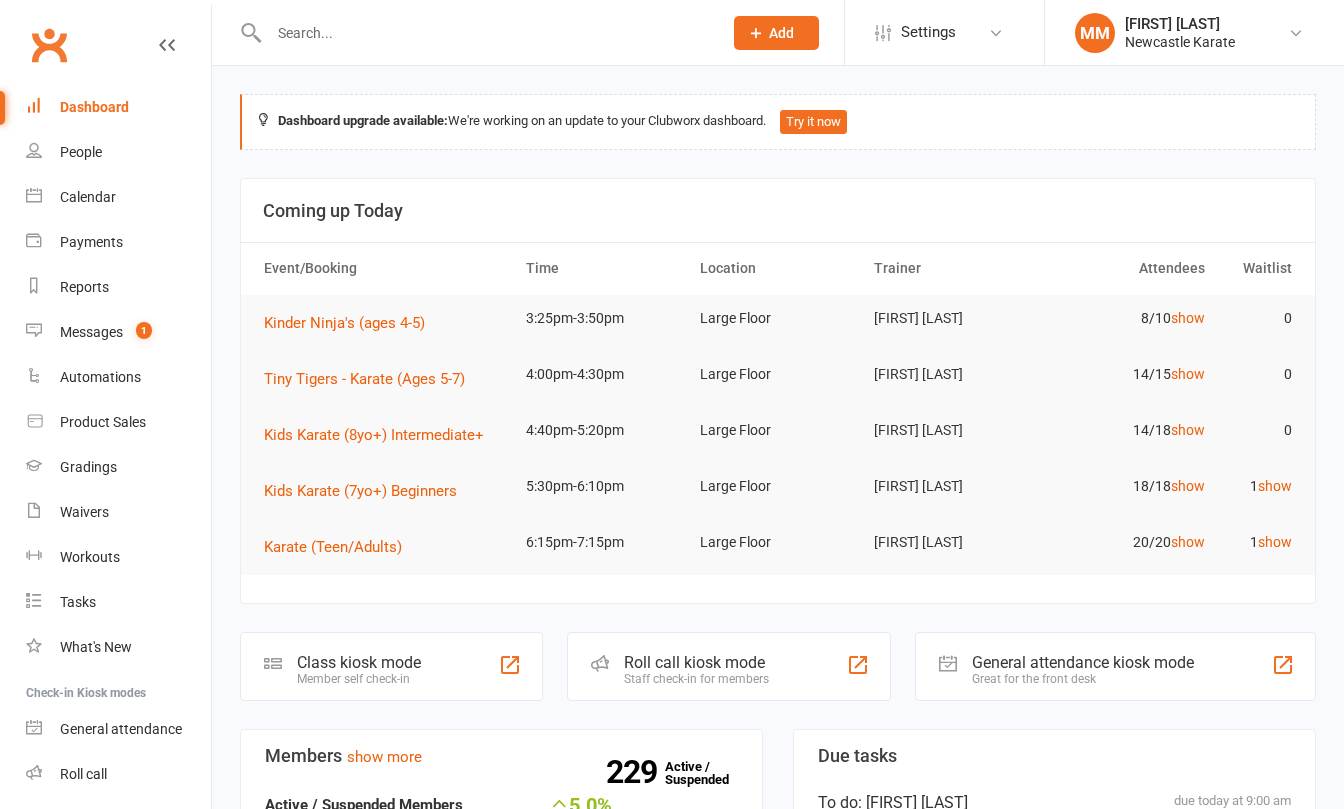 scroll, scrollTop: 0, scrollLeft: 0, axis: both 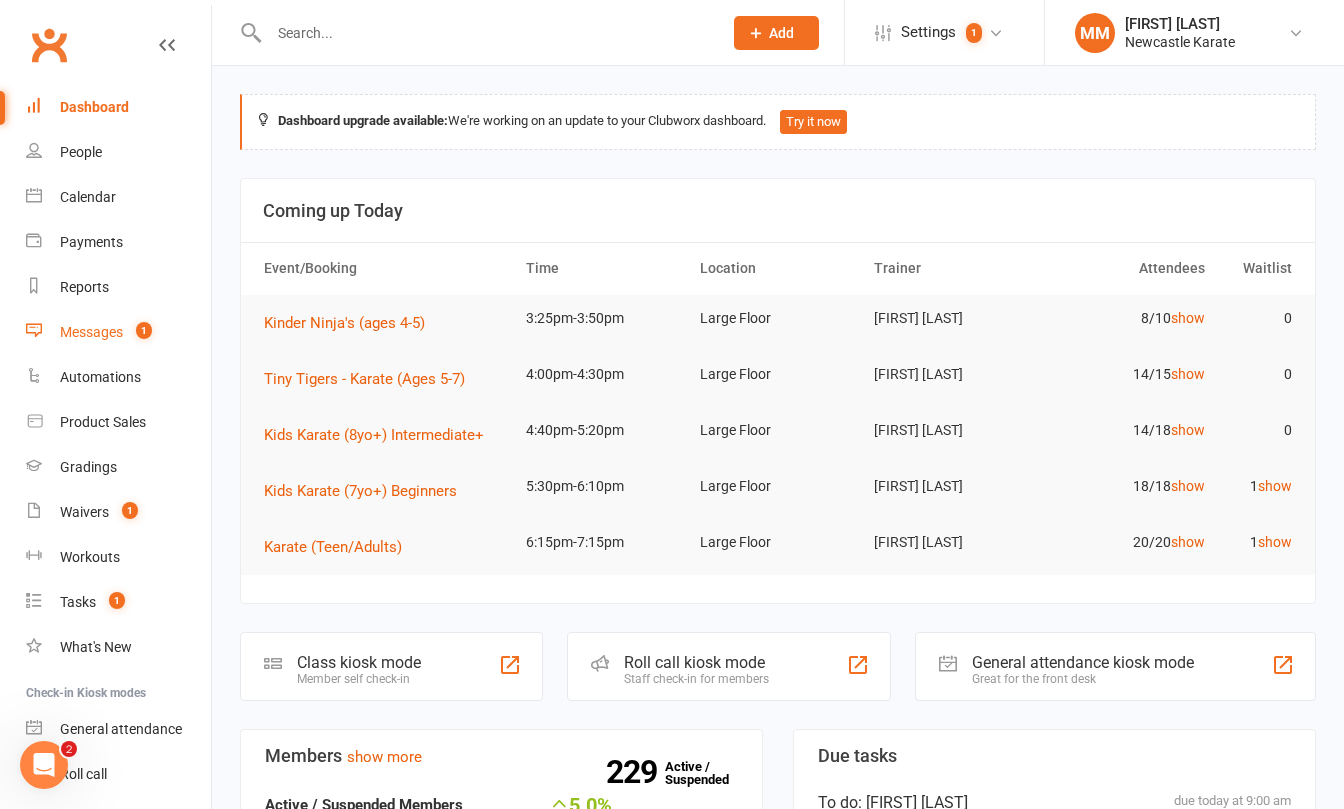 click on "Messages" at bounding box center [91, 332] 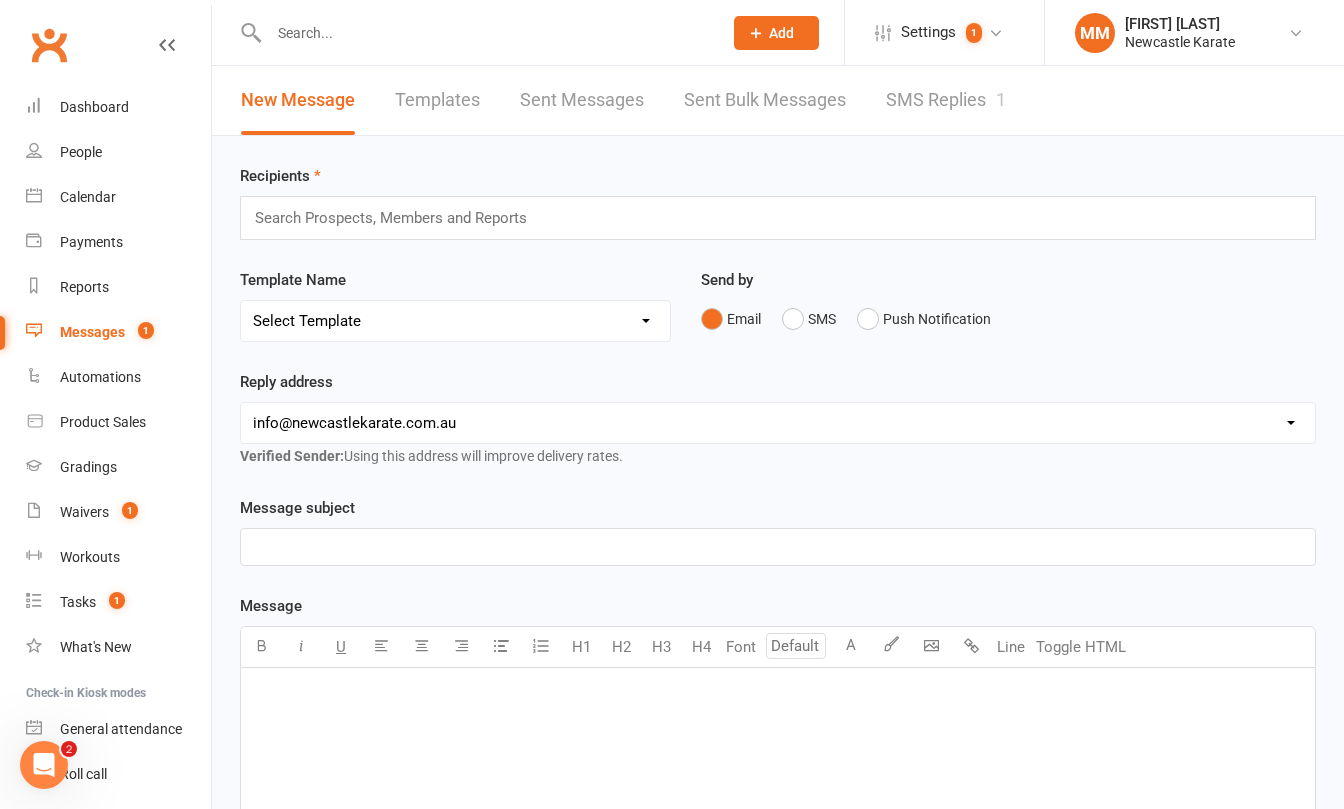 click on "SMS Replies  1" at bounding box center [946, 100] 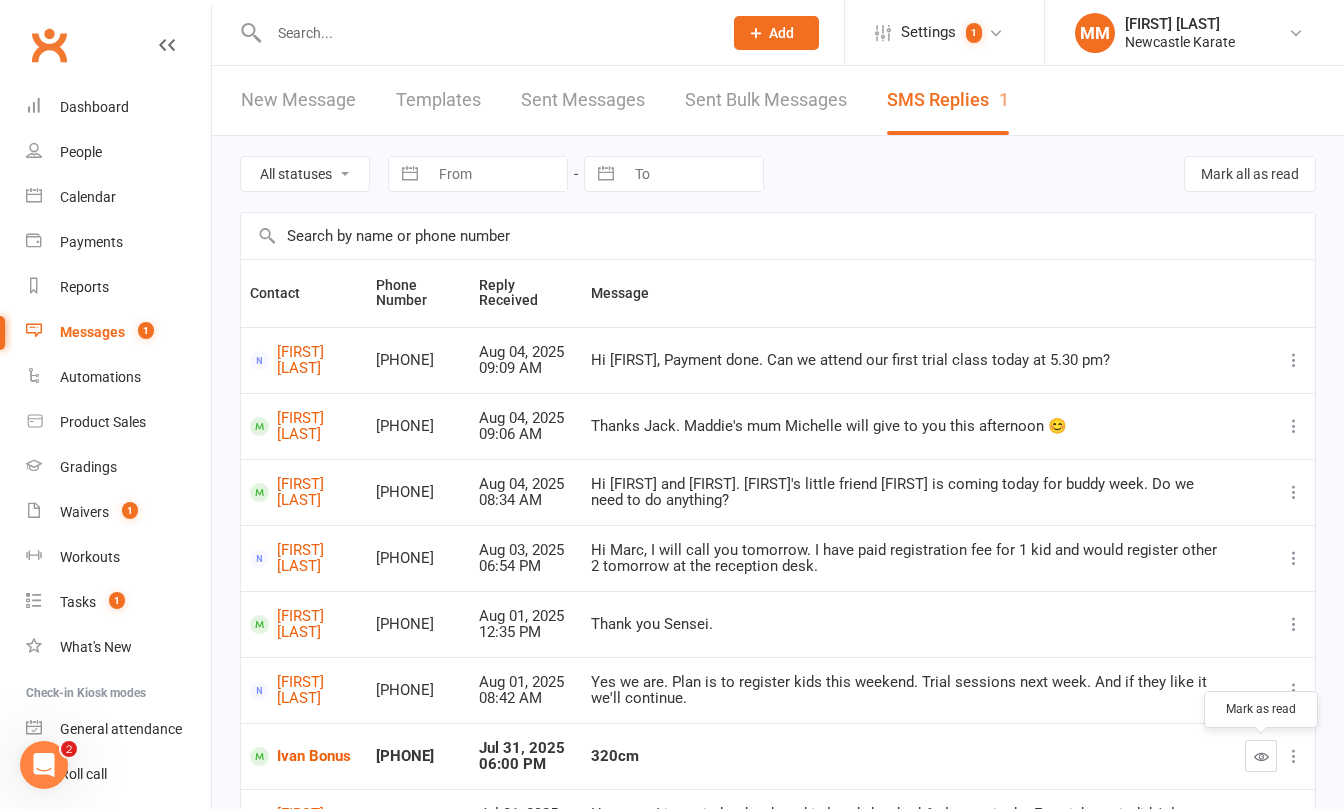 click at bounding box center [1261, 756] 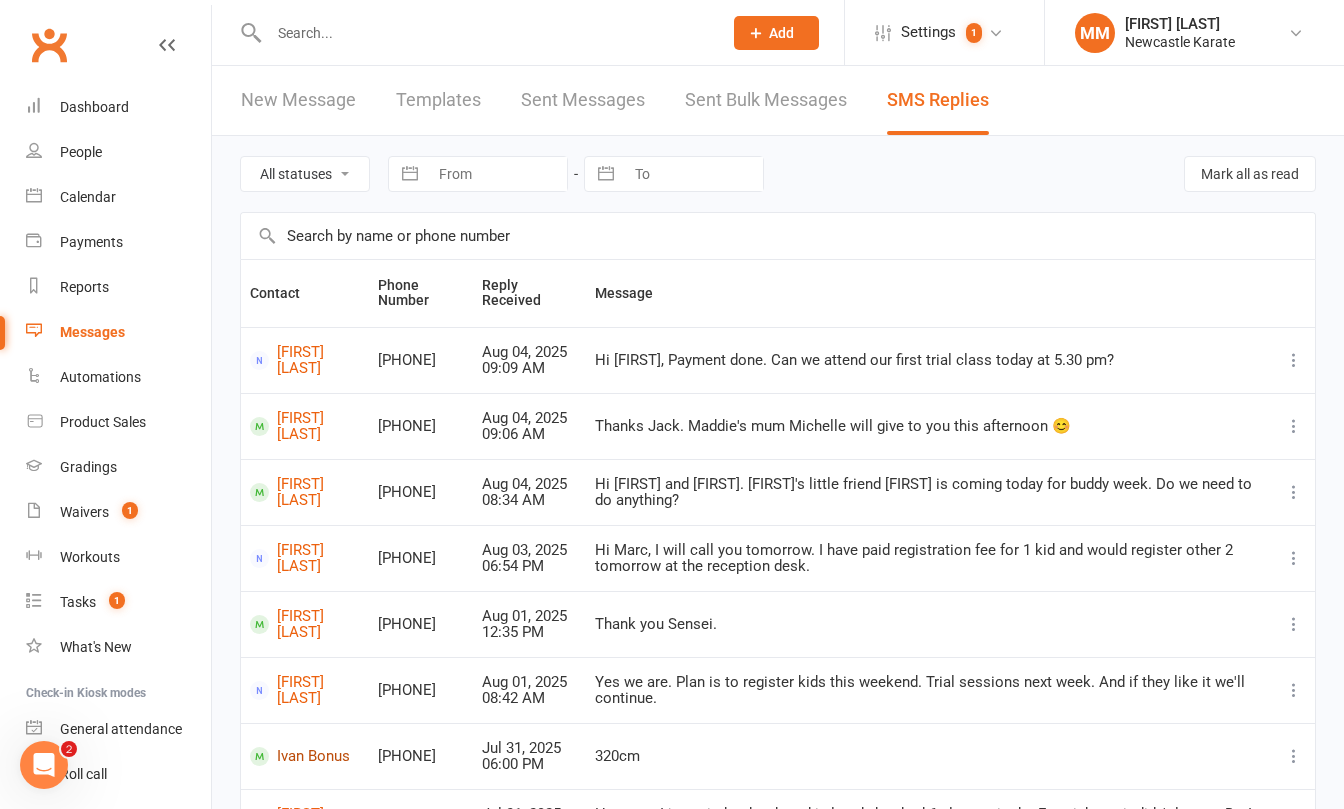 click on "Ivan Bonus" at bounding box center (305, 756) 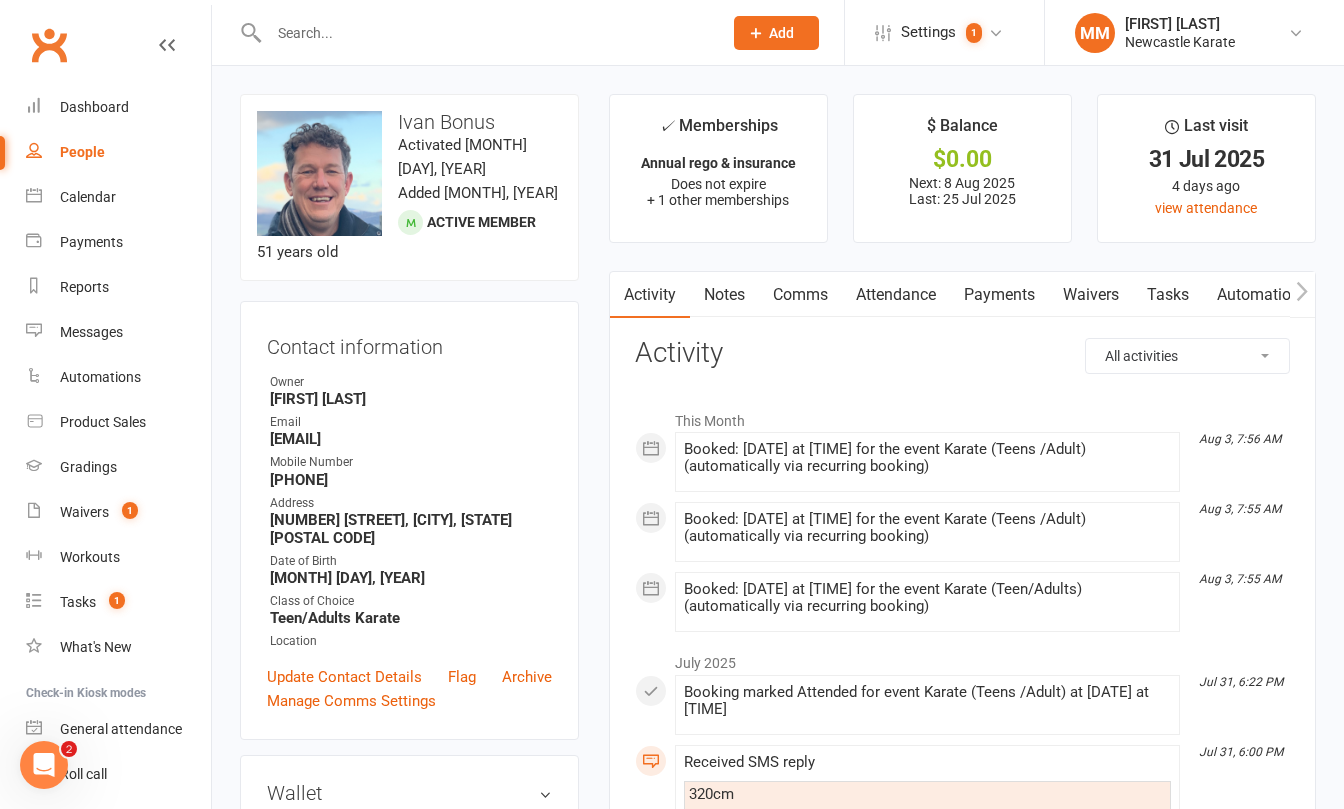 click on "Comms" at bounding box center (800, 295) 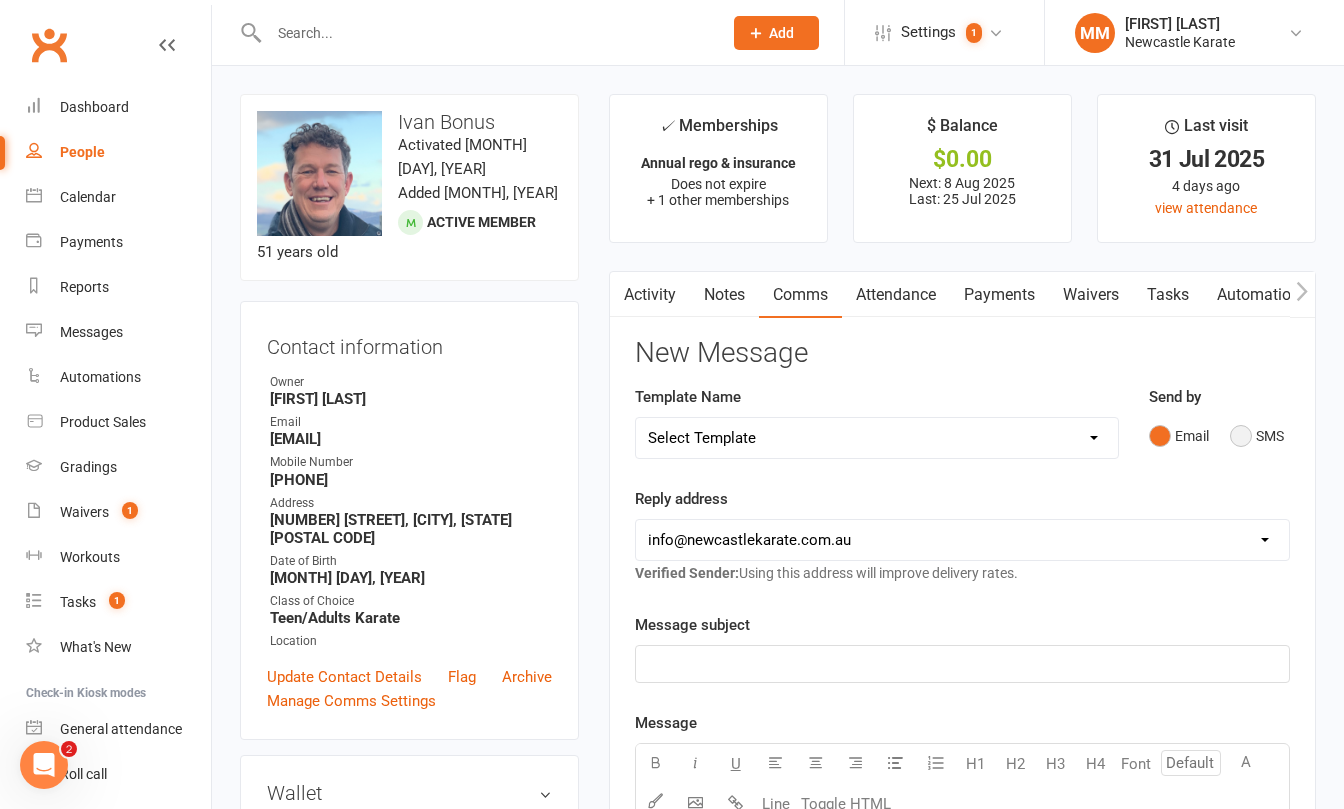 click on "SMS" at bounding box center (1257, 436) 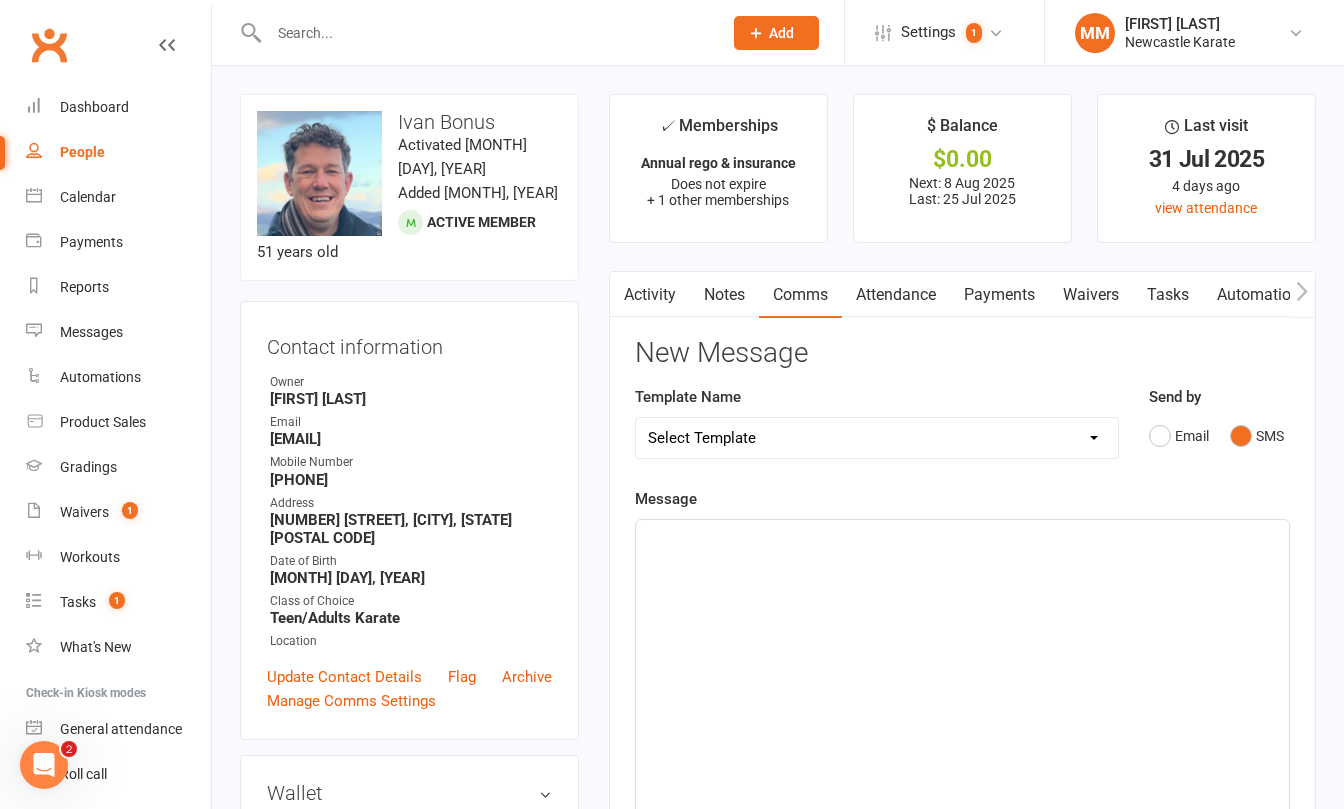 click on "﻿" 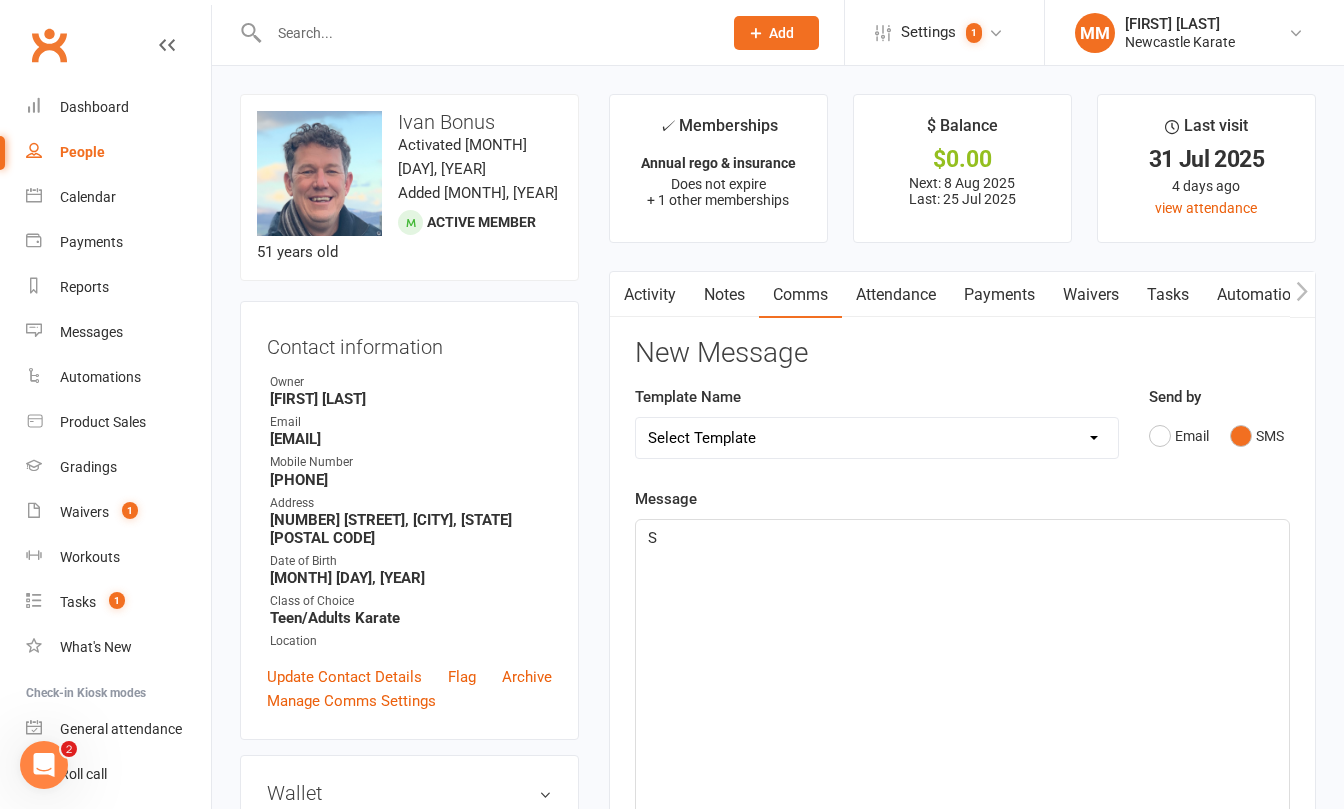 type 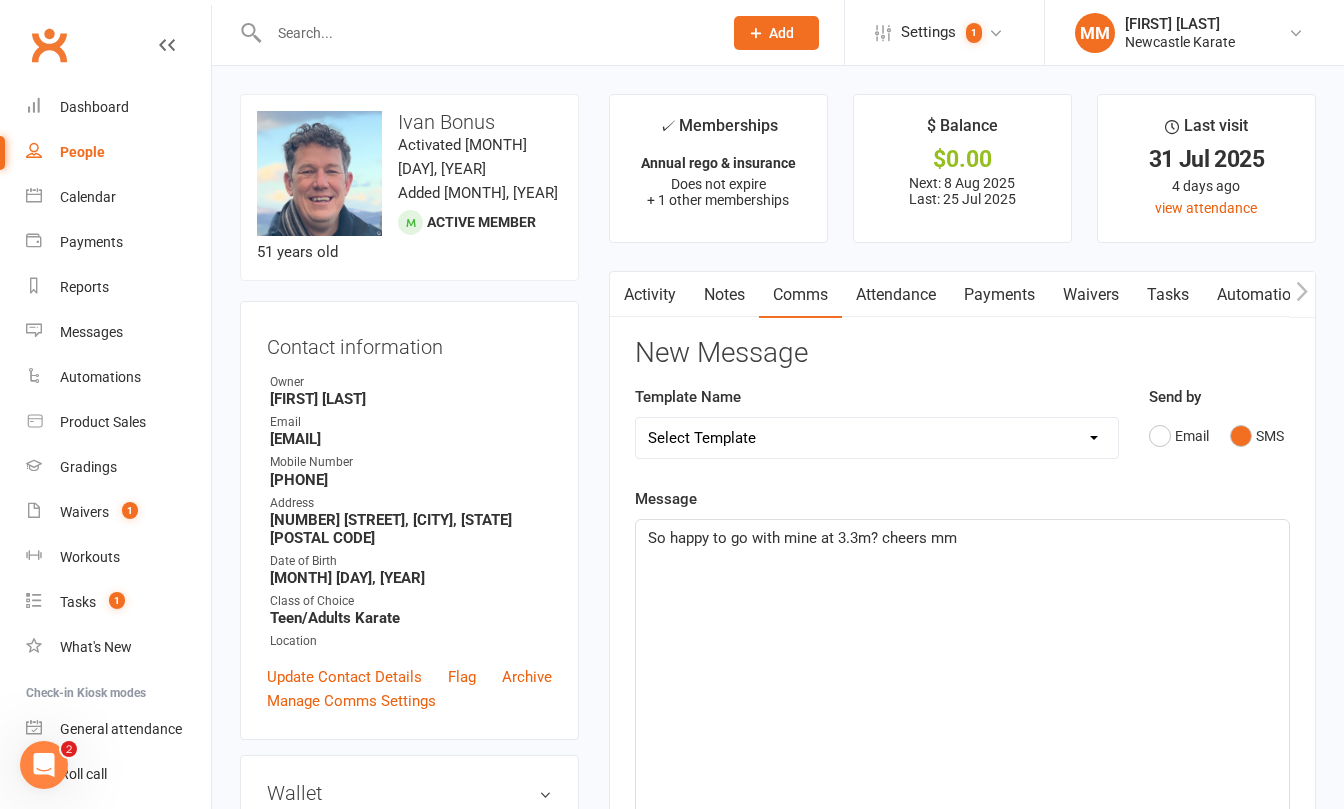click on "So happy to go with mine at 3.3m? cheers mm" 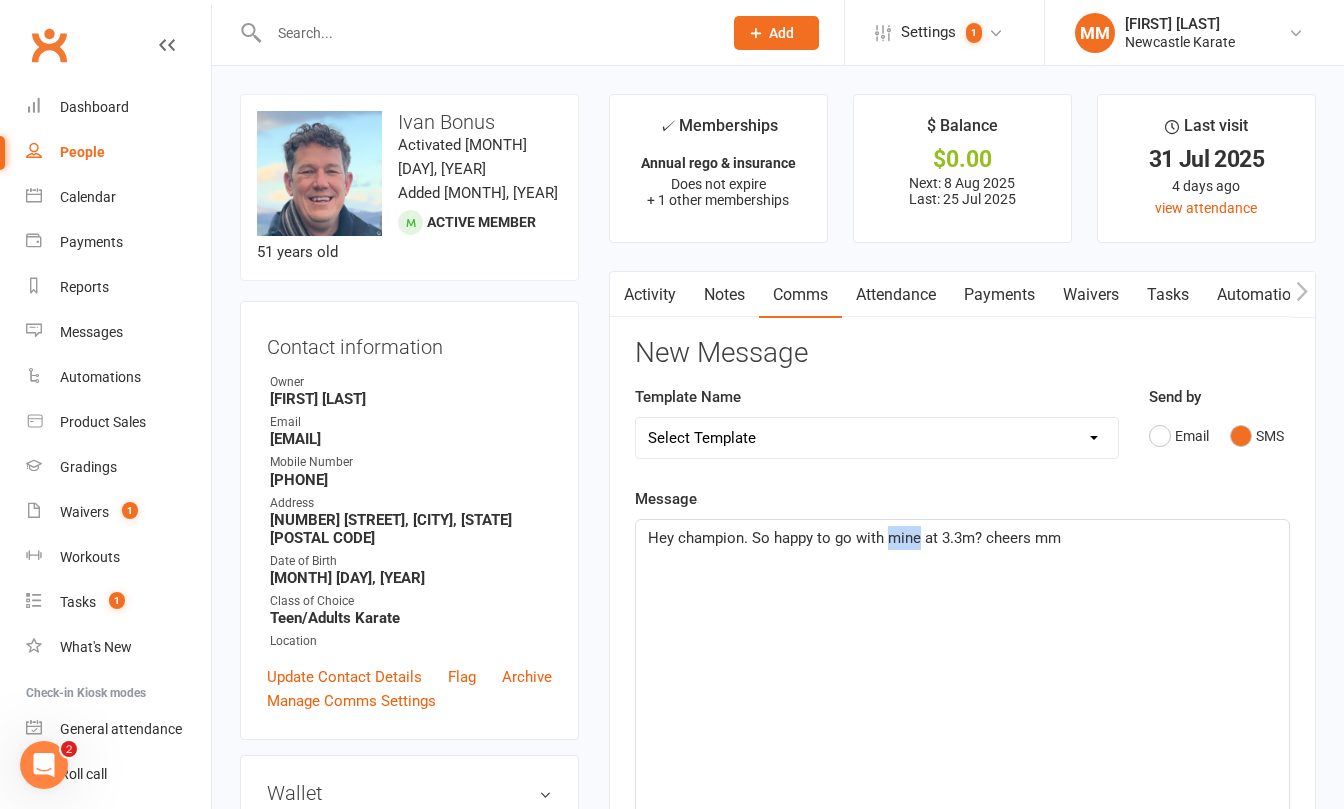 drag, startPoint x: 917, startPoint y: 534, endPoint x: 887, endPoint y: 541, distance: 30.805843 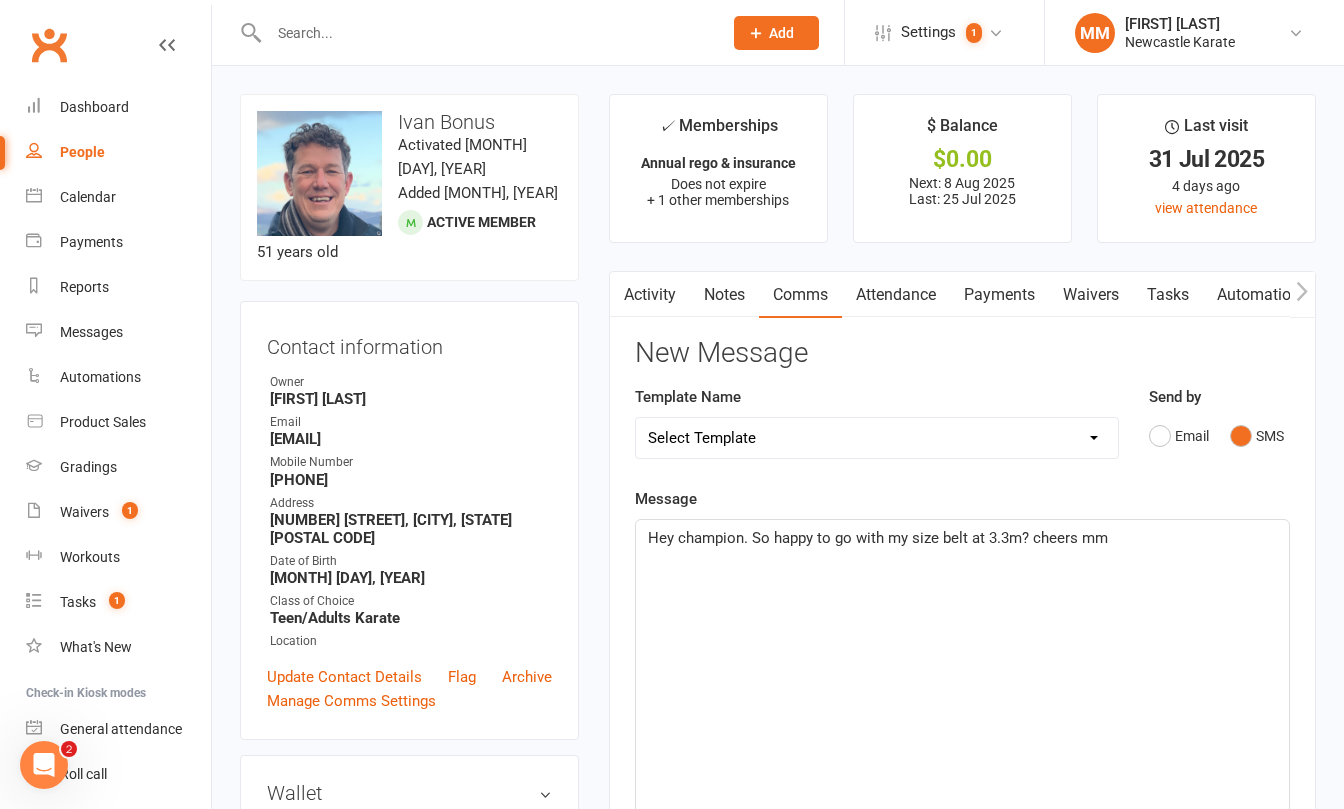 click on "Hey champion. So happy to go with my size belt at 3.3m? cheers mm" 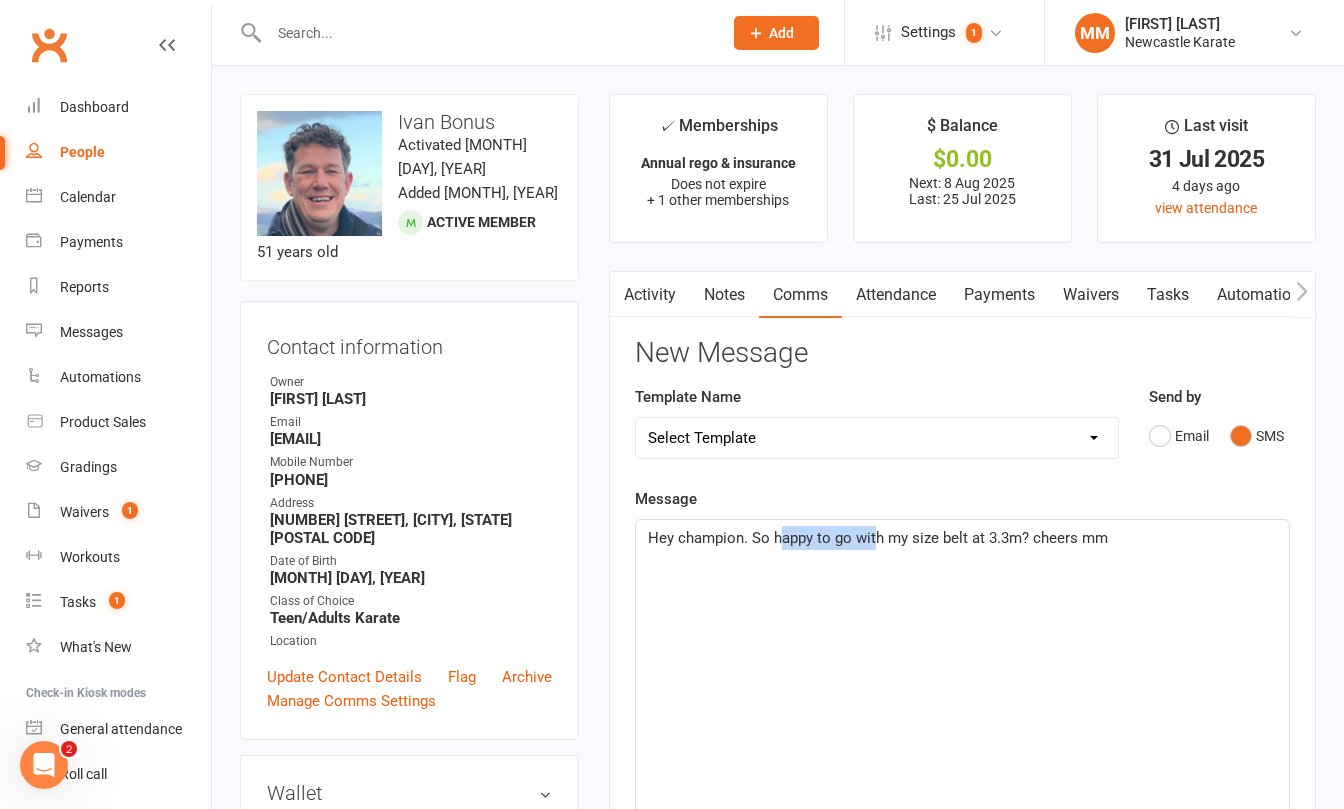 drag, startPoint x: 780, startPoint y: 536, endPoint x: 873, endPoint y: 537, distance: 93.00538 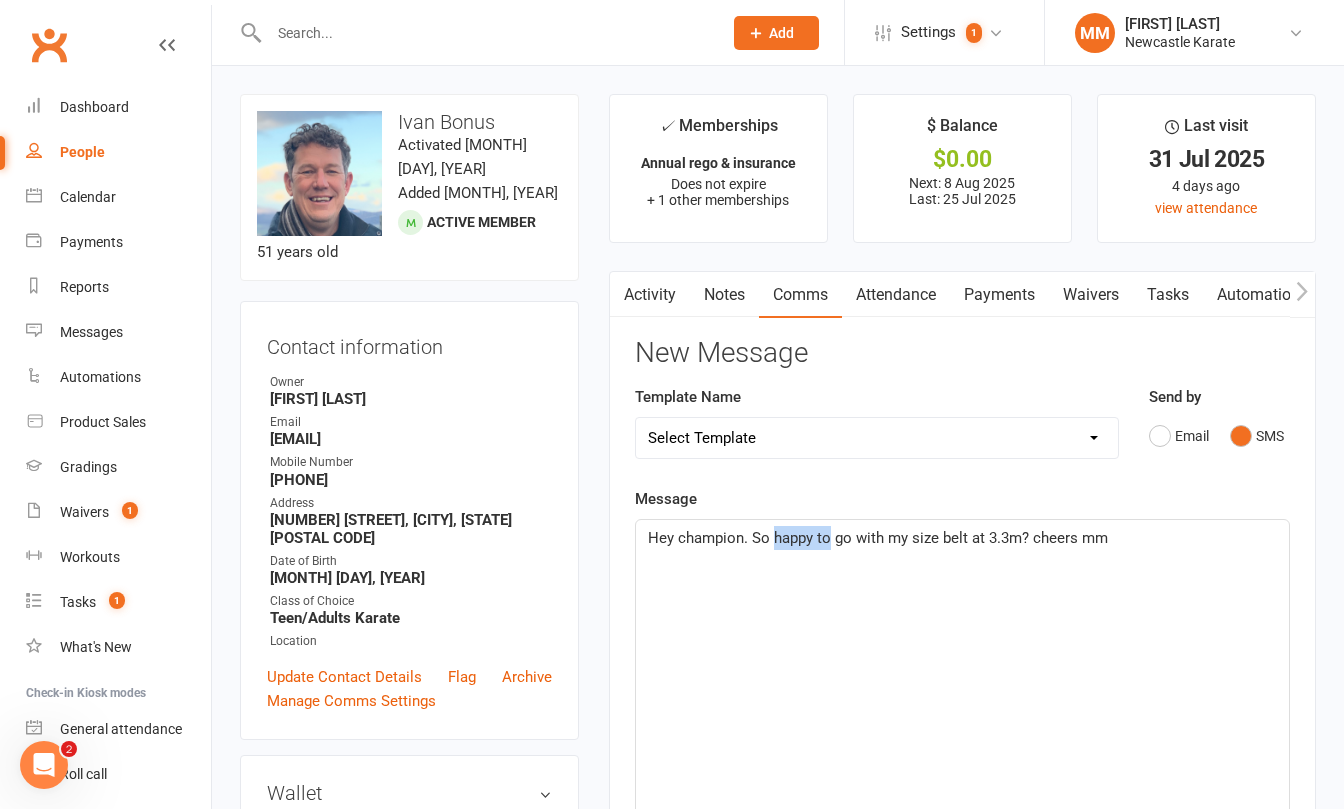 drag, startPoint x: 830, startPoint y: 539, endPoint x: 774, endPoint y: 541, distance: 56.0357 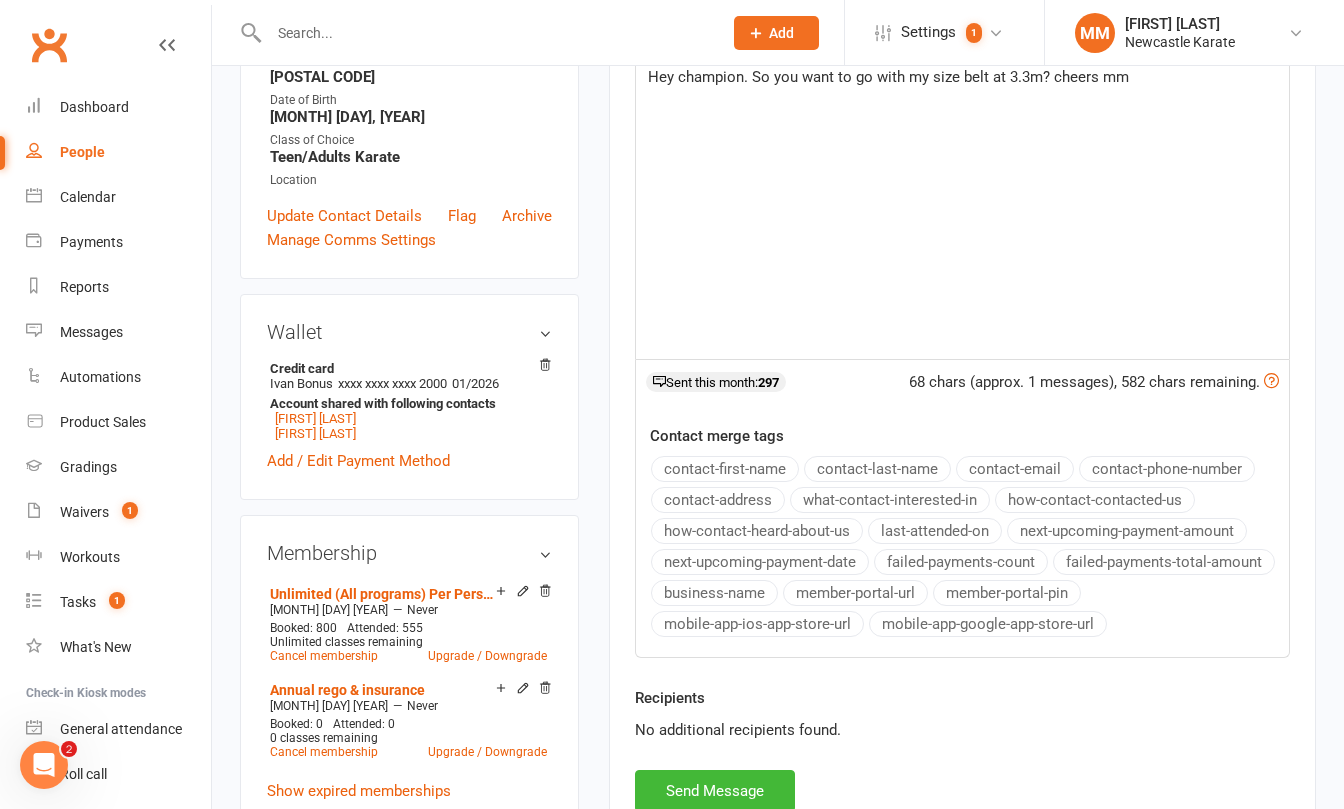scroll, scrollTop: 611, scrollLeft: 0, axis: vertical 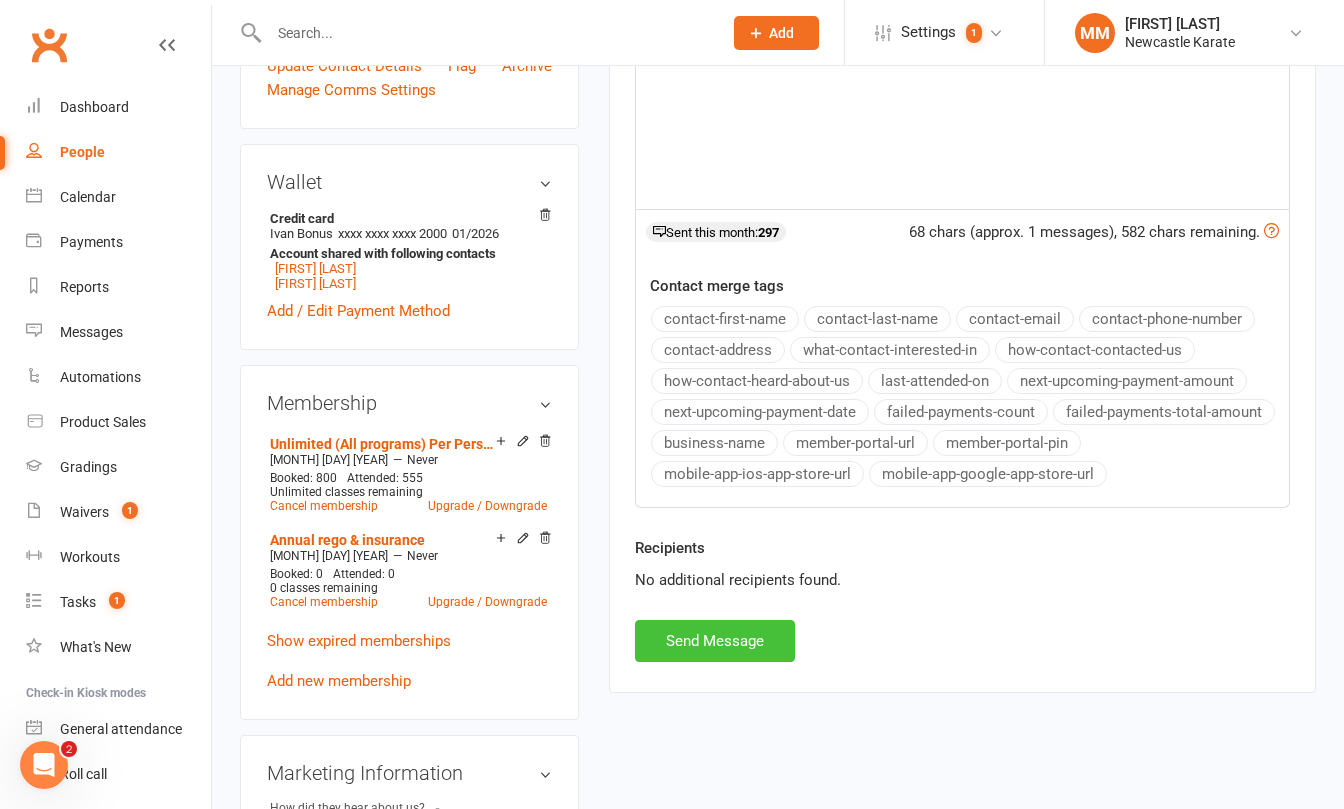click on "Send Message" at bounding box center [715, 641] 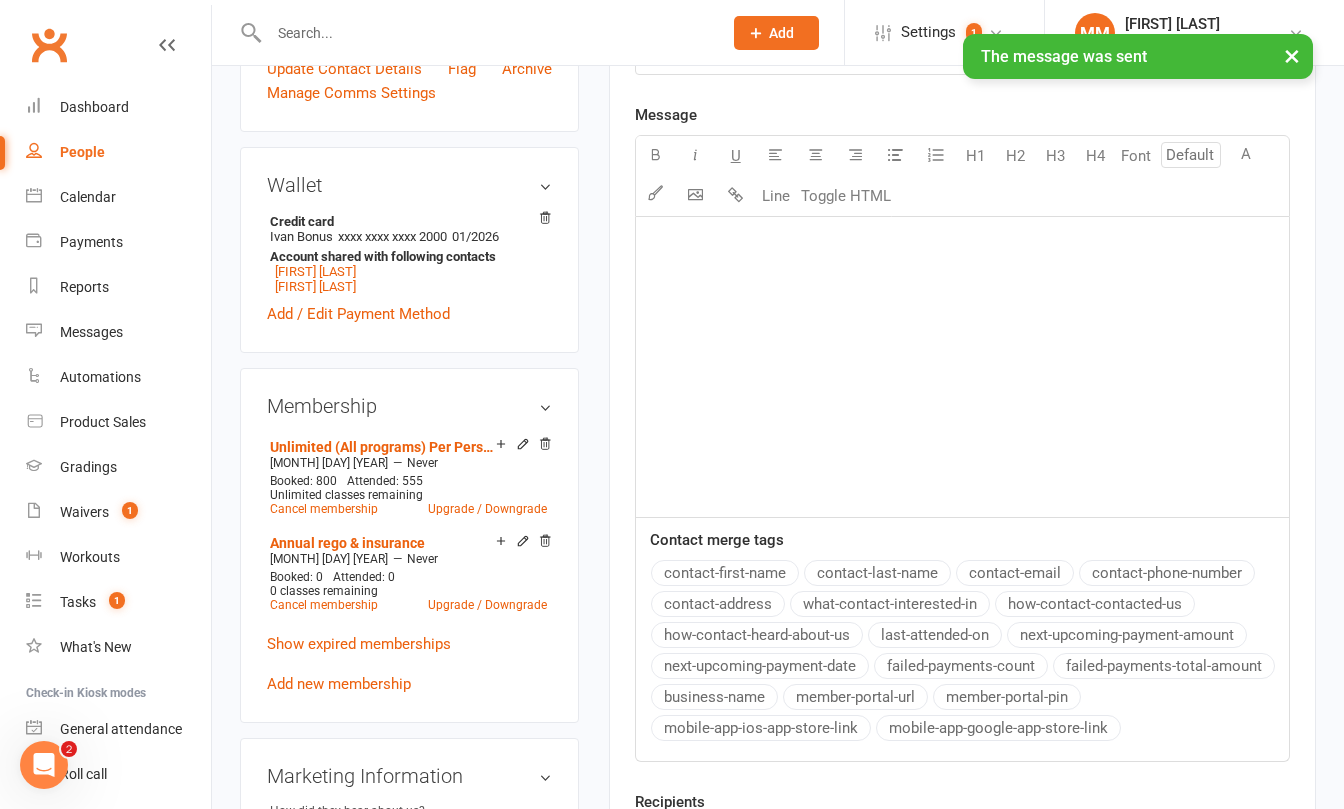 scroll, scrollTop: 0, scrollLeft: 0, axis: both 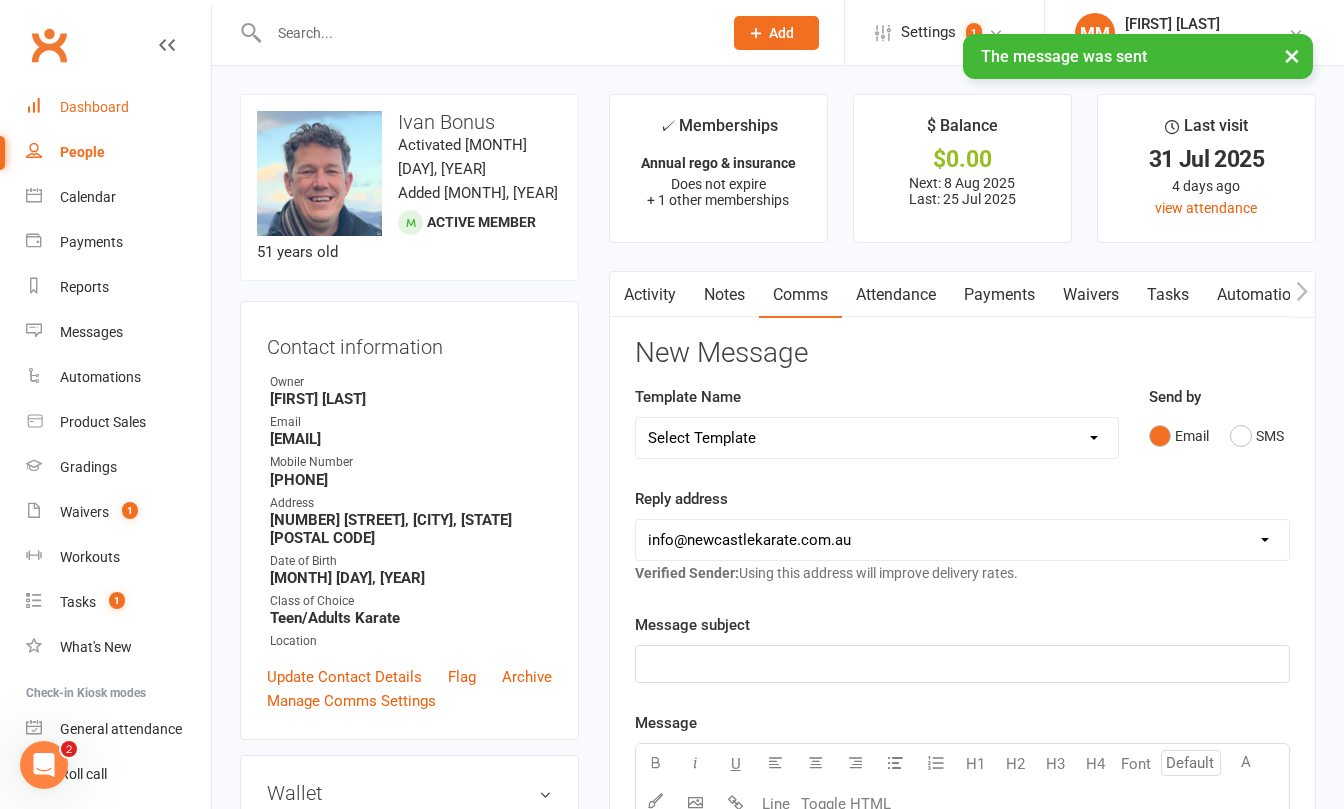 click on "Dashboard" at bounding box center [118, 107] 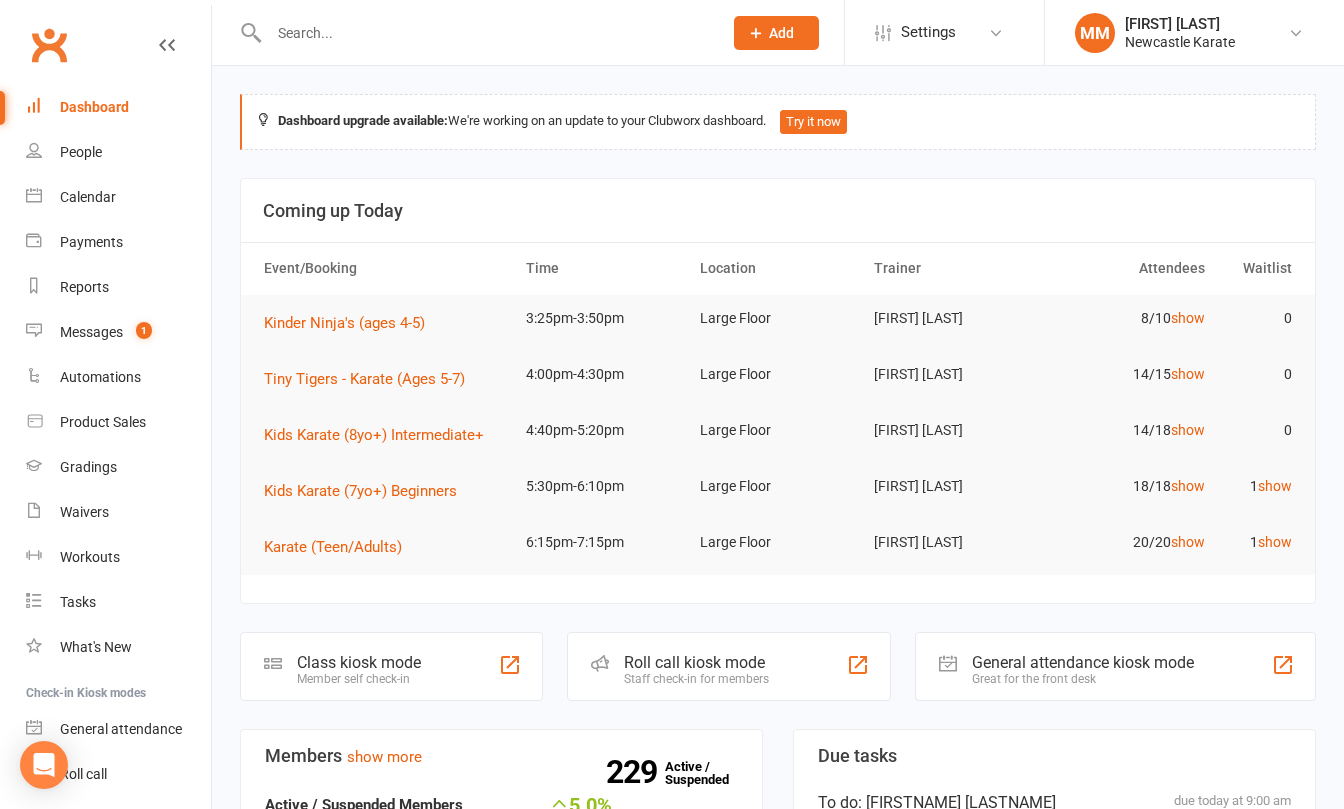 scroll, scrollTop: 0, scrollLeft: 0, axis: both 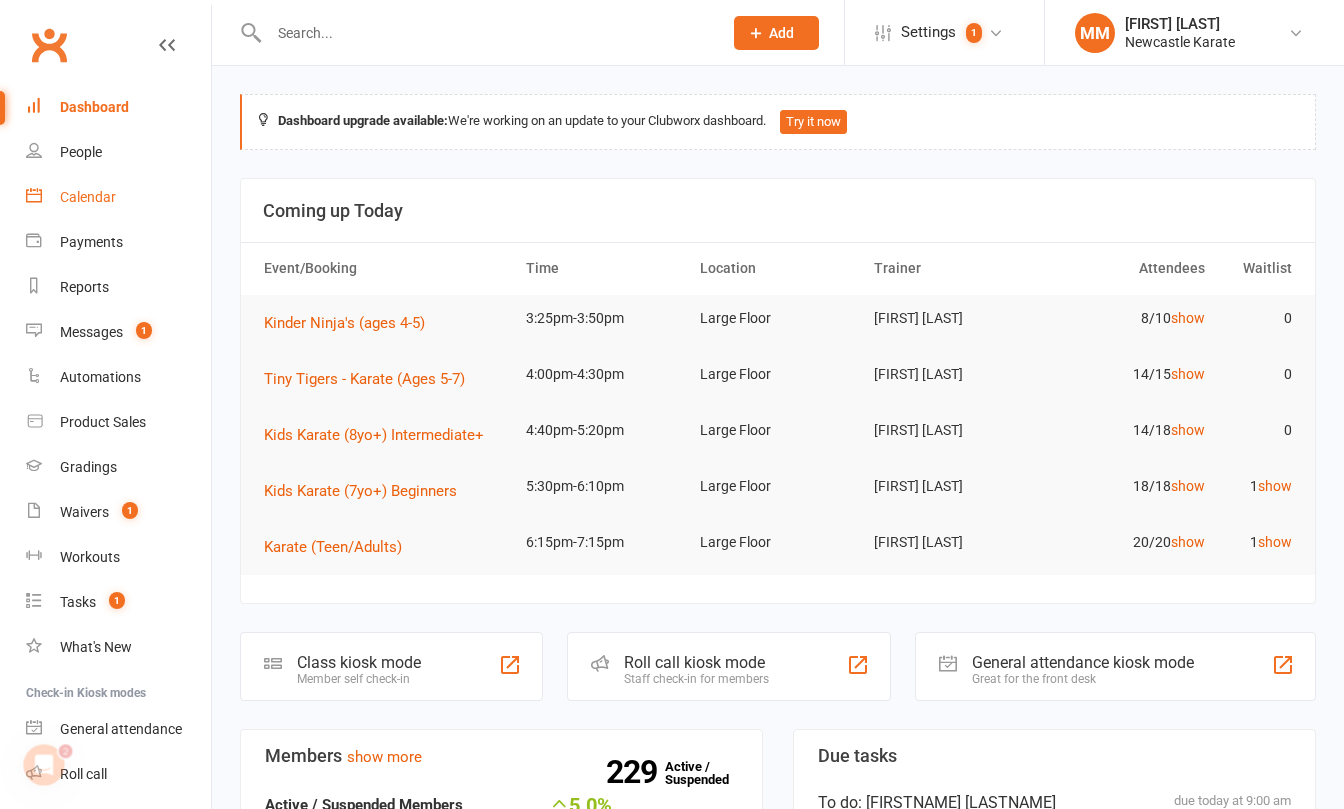 click on "Calendar" at bounding box center (88, 197) 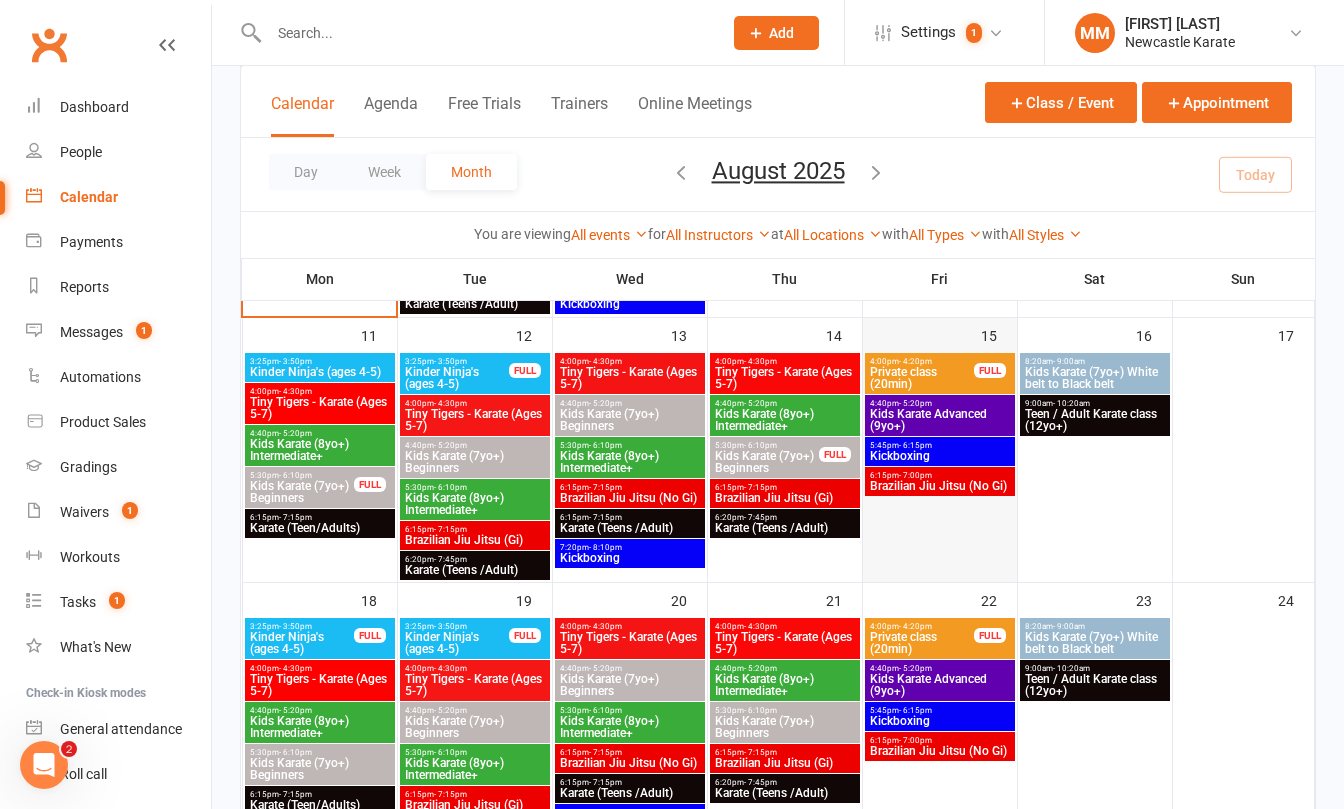 scroll, scrollTop: 0, scrollLeft: 0, axis: both 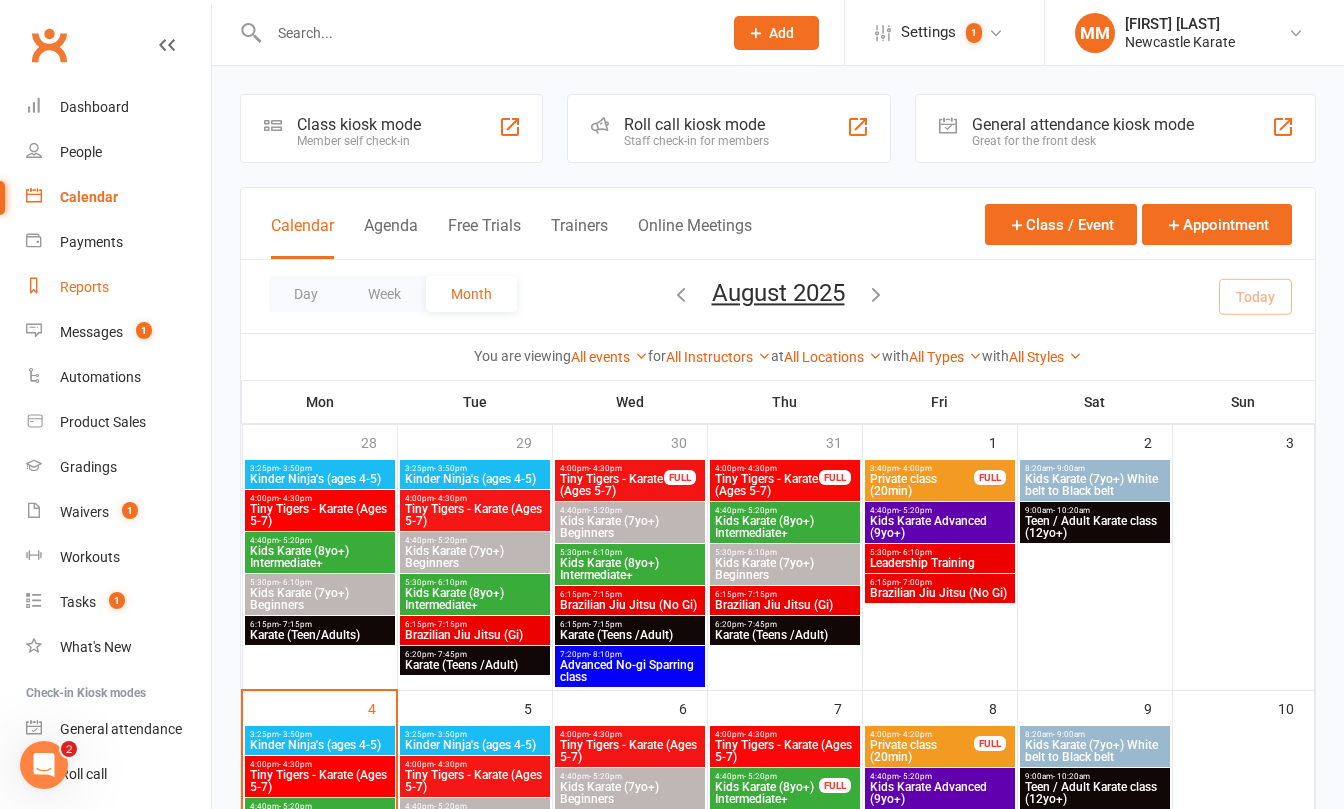 click on "Reports" at bounding box center (84, 287) 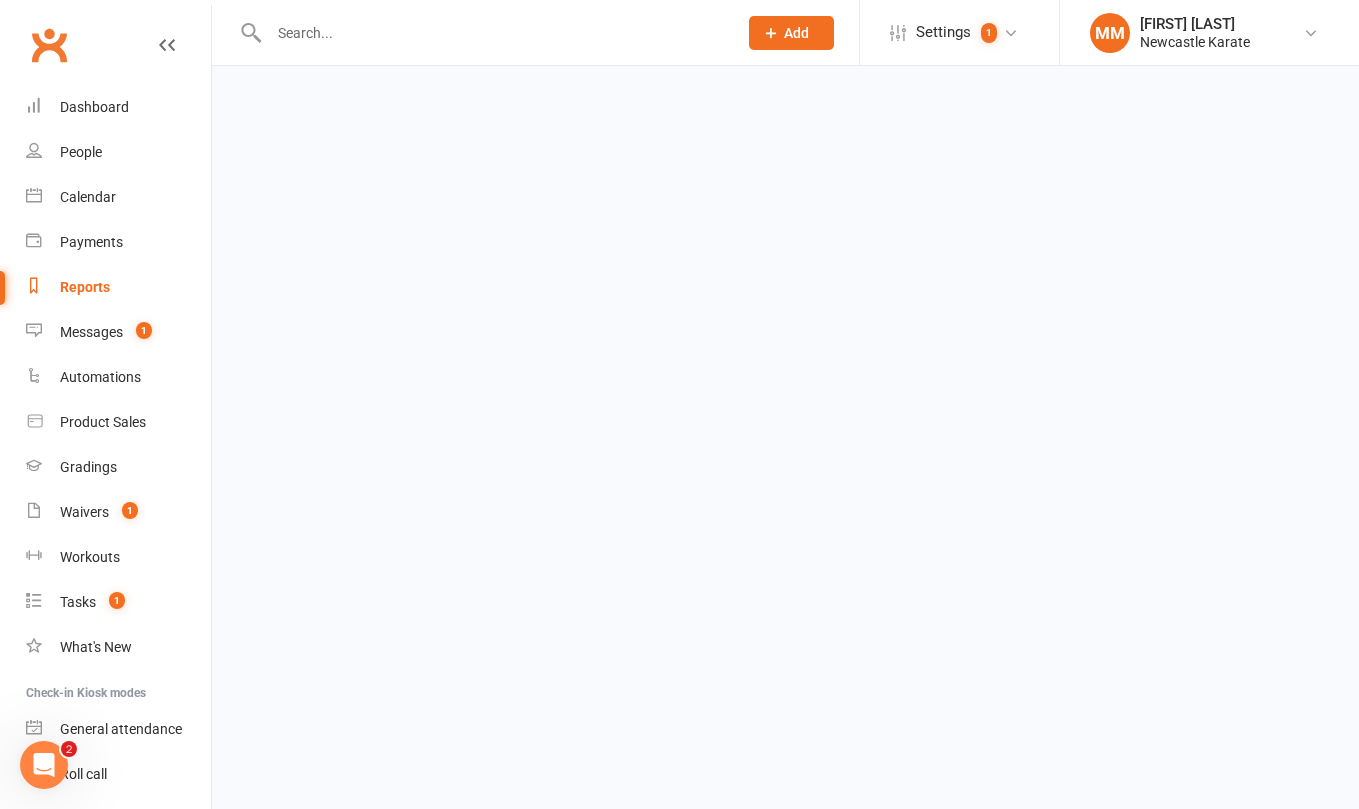 select on "100" 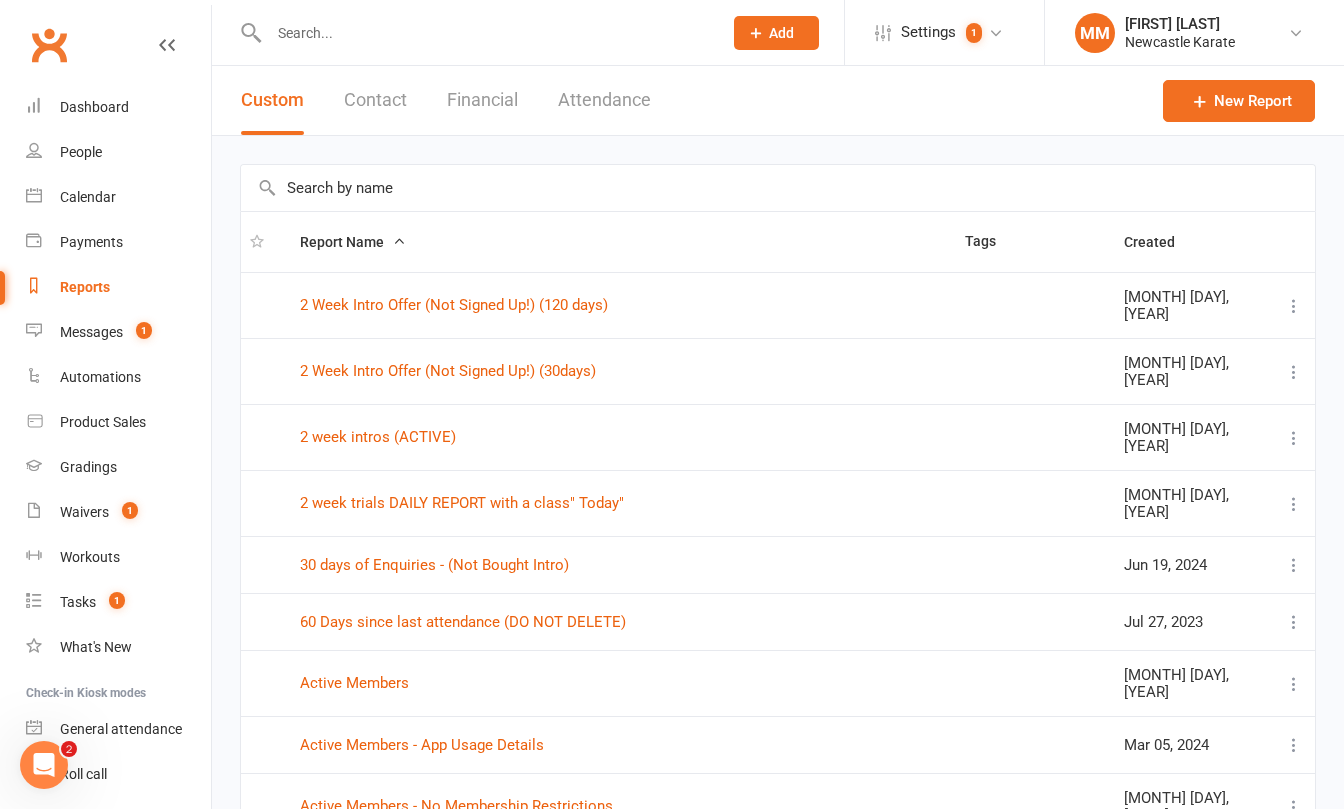 click at bounding box center (485, 33) 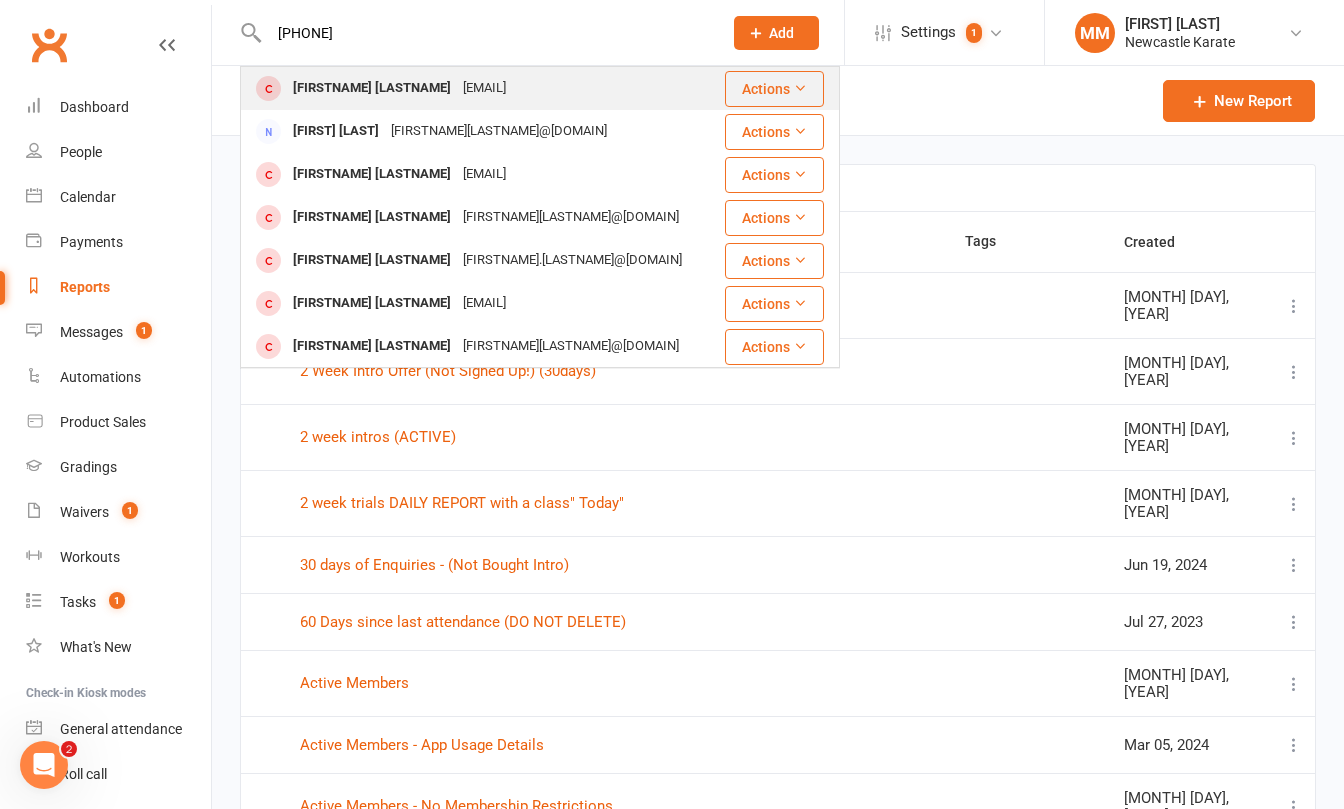 type on "[PHONE]" 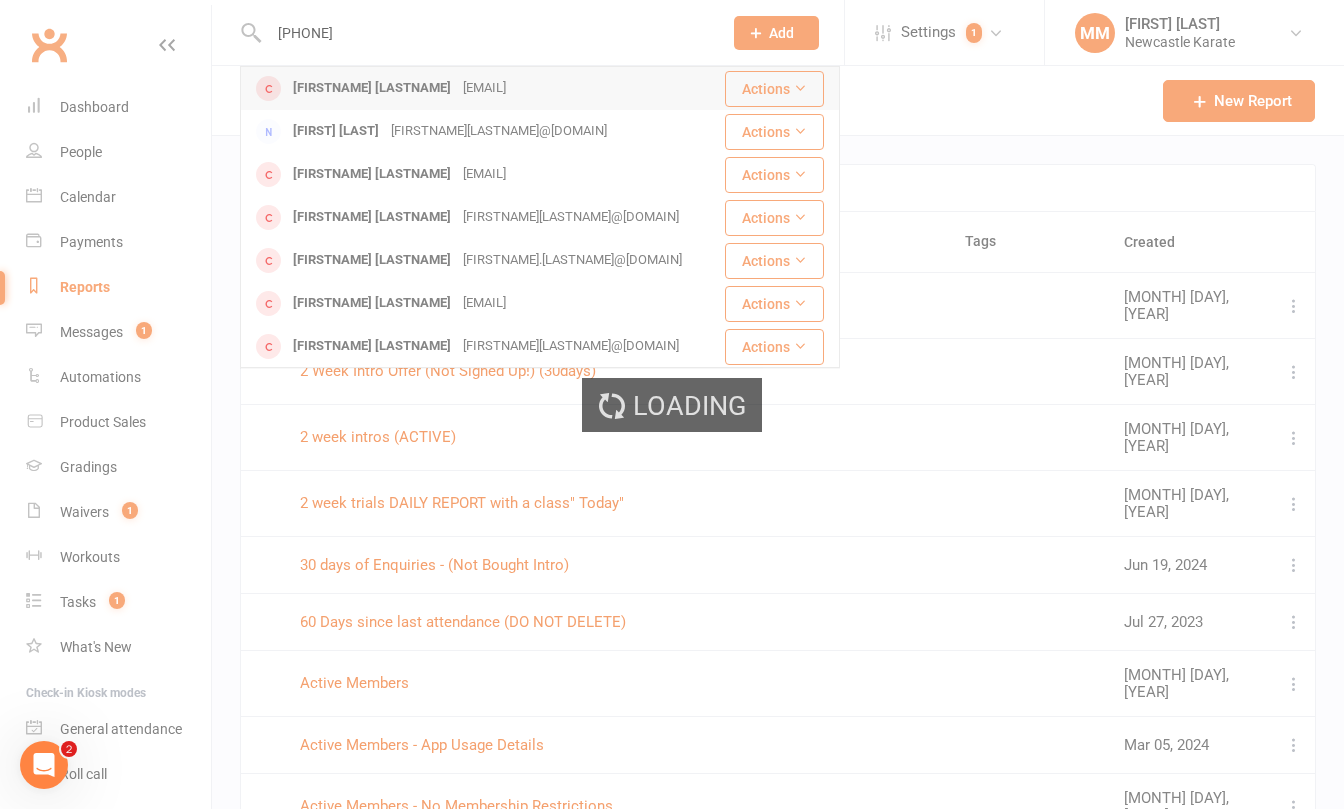 type 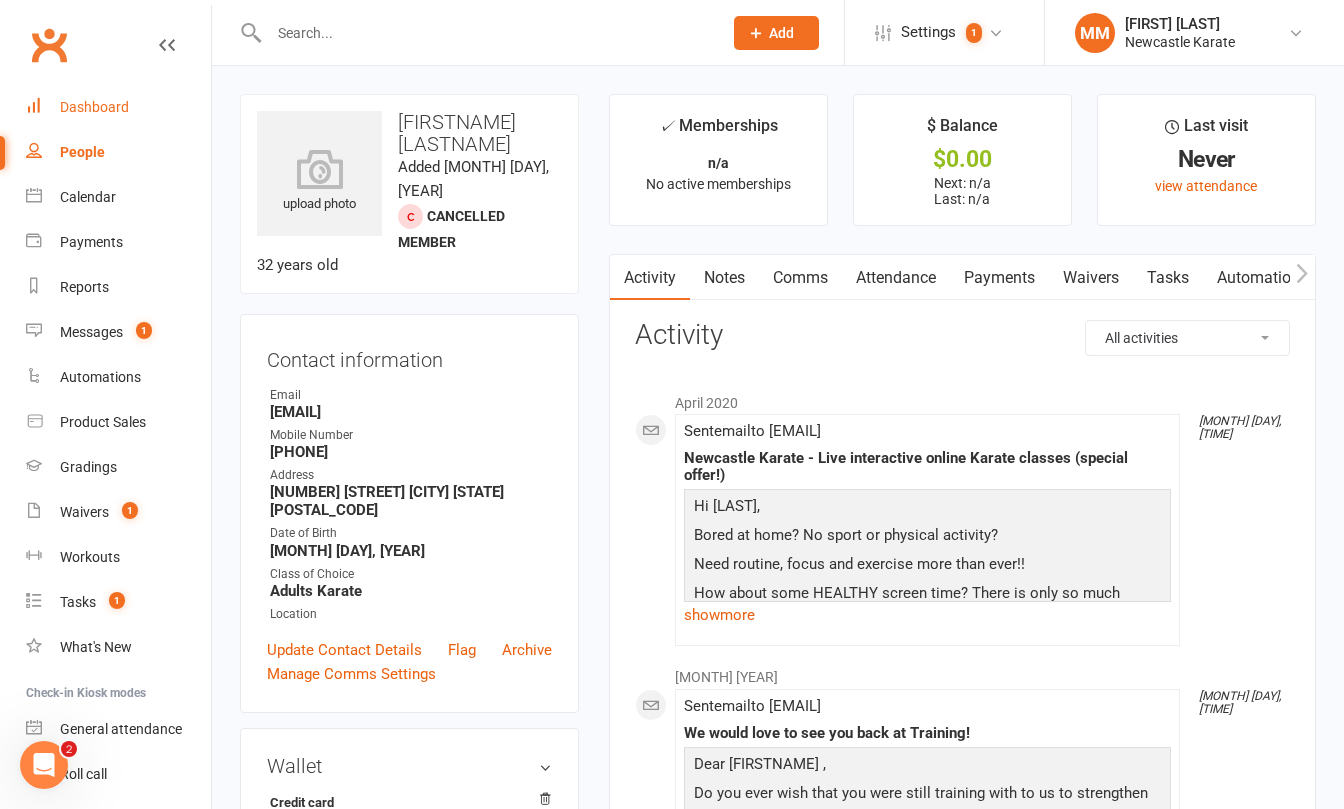 click on "Dashboard" at bounding box center [94, 107] 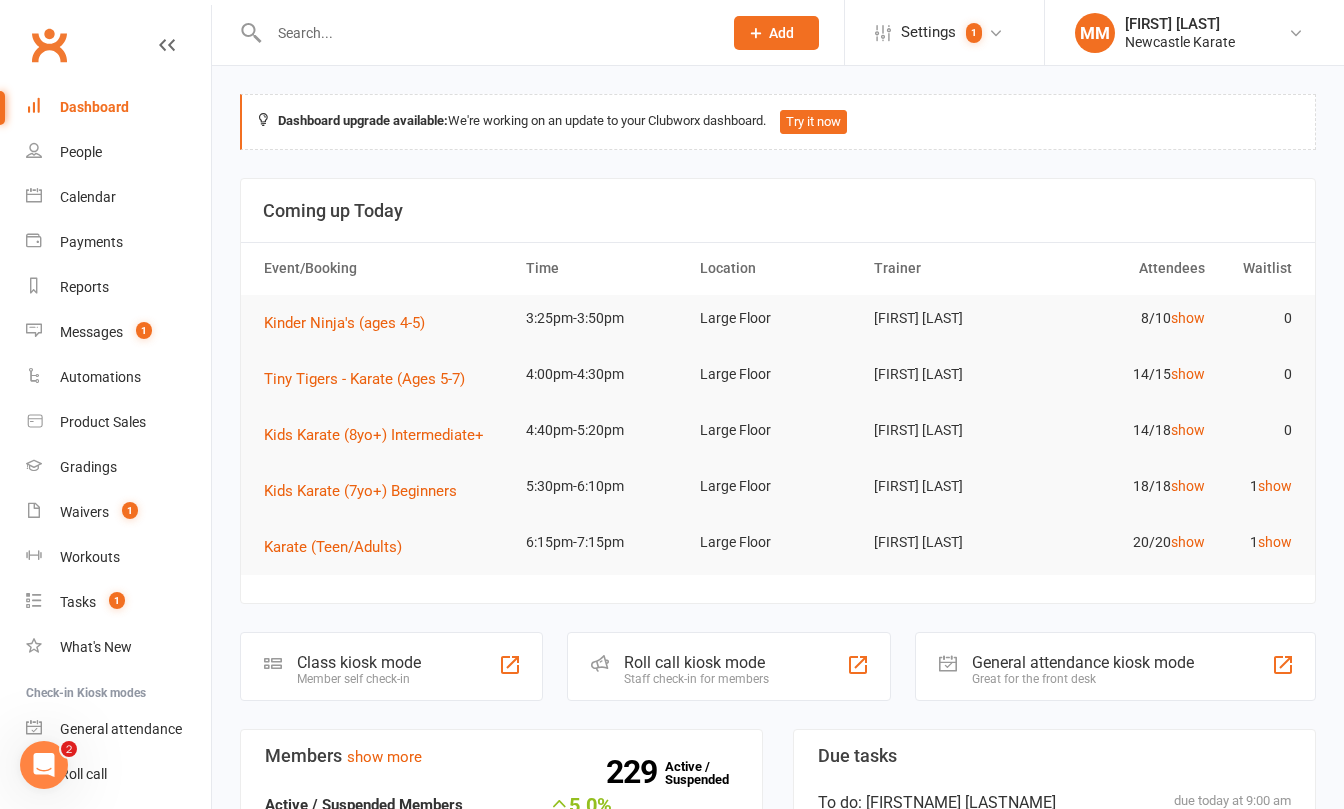 click on "Clubworx" at bounding box center [49, 45] 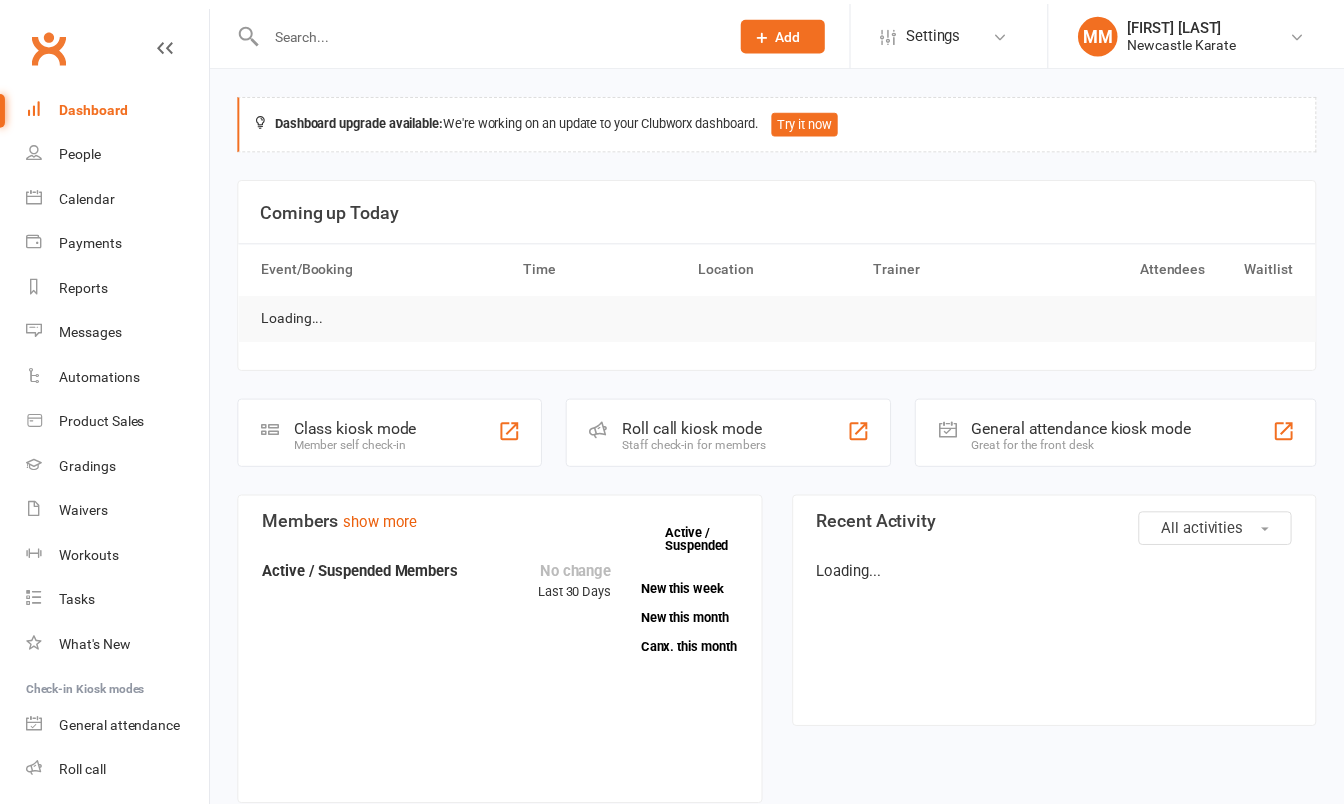 scroll, scrollTop: 0, scrollLeft: 0, axis: both 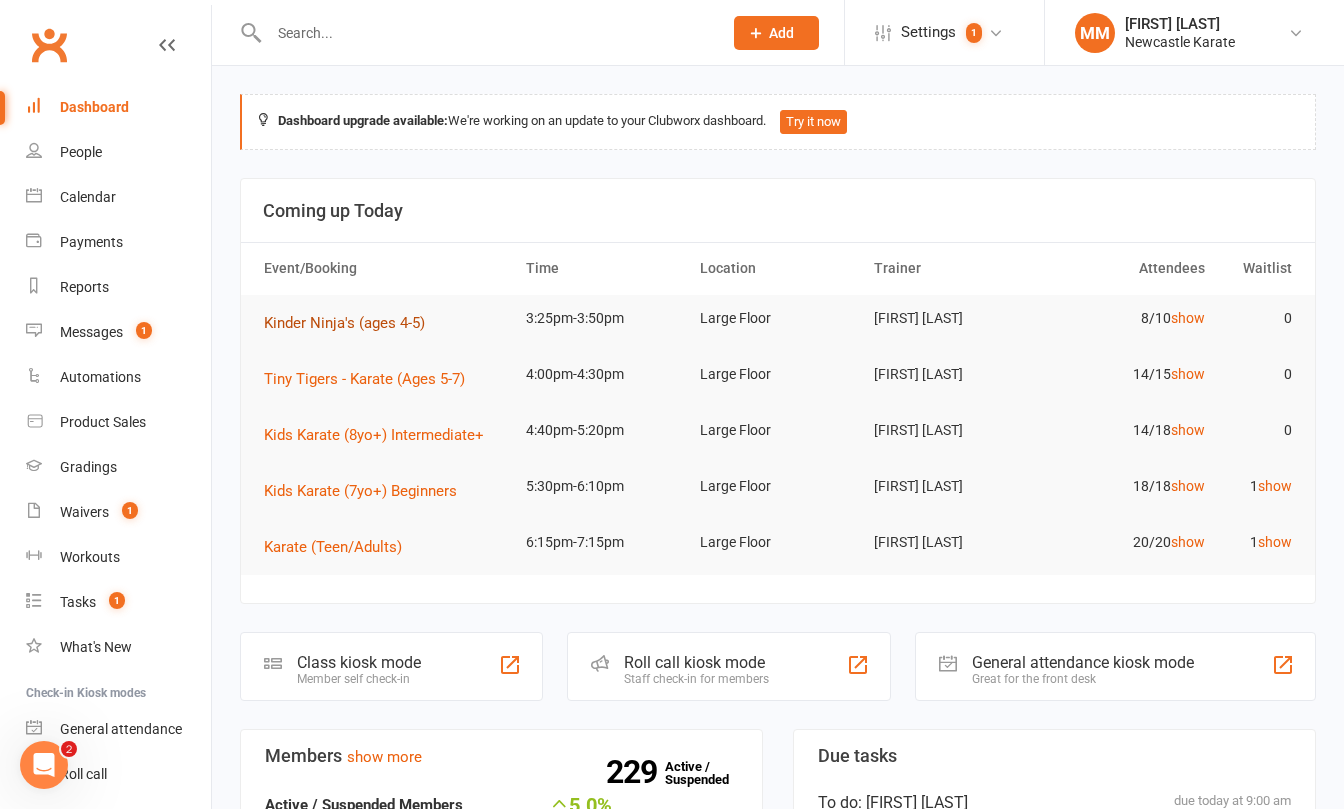 click on "Kinder Ninja's (ages 4-5)" at bounding box center [344, 323] 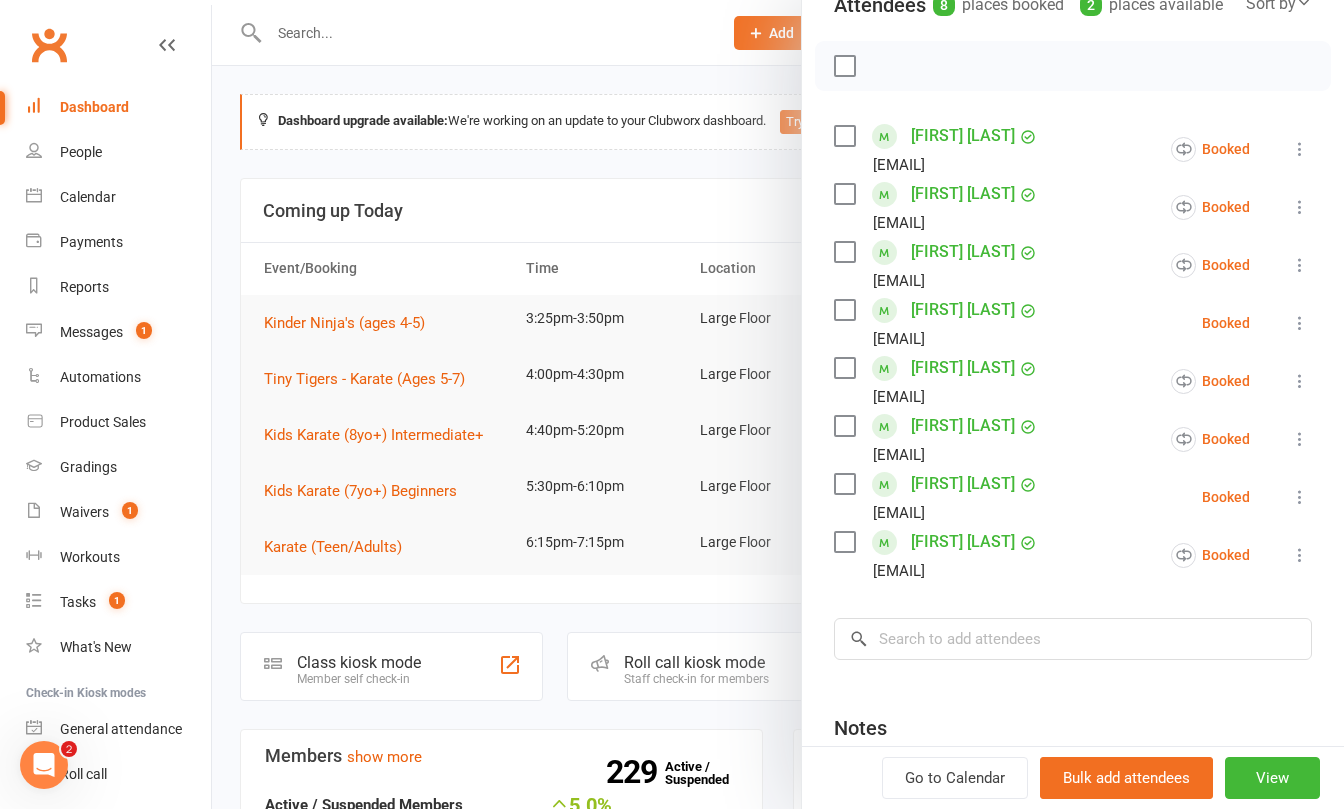 scroll, scrollTop: 255, scrollLeft: 0, axis: vertical 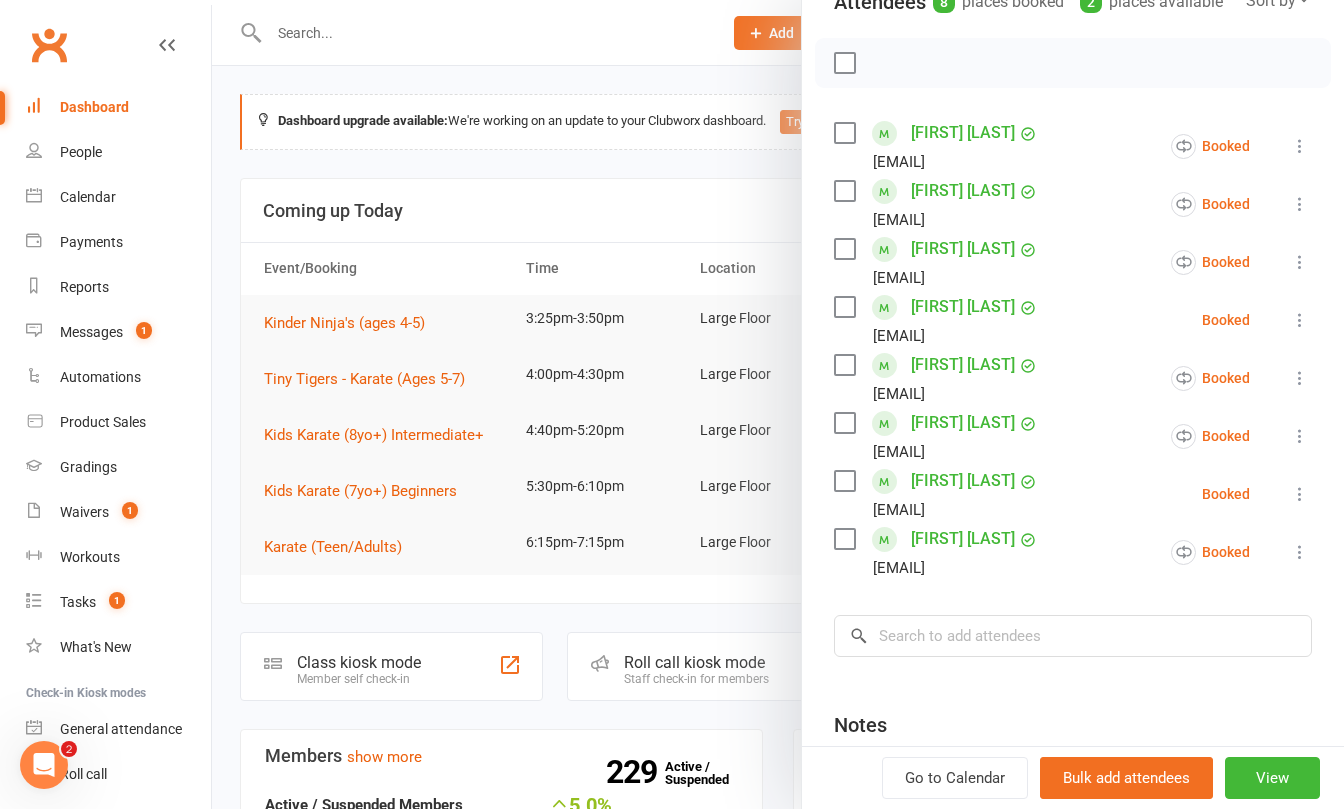 click at bounding box center (778, 404) 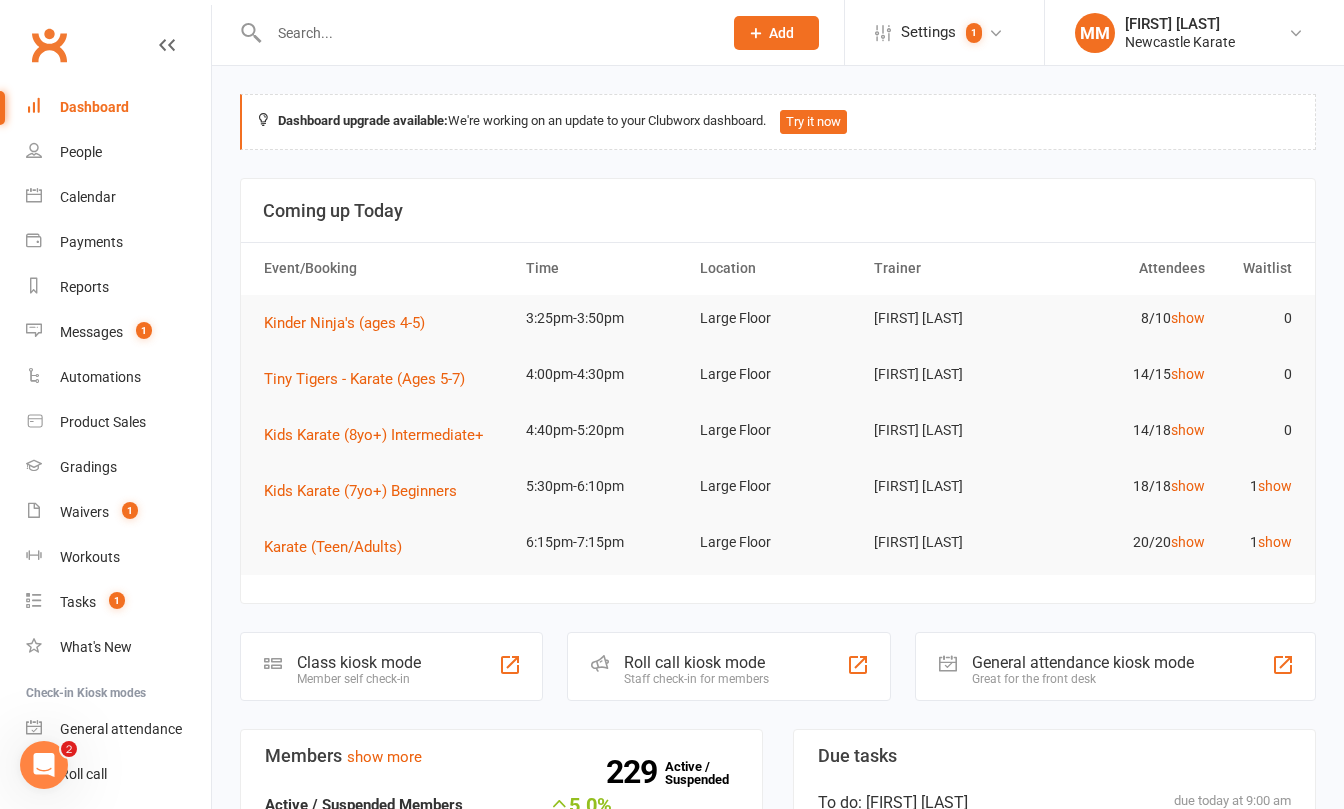 click on "Clubworx" at bounding box center [49, 45] 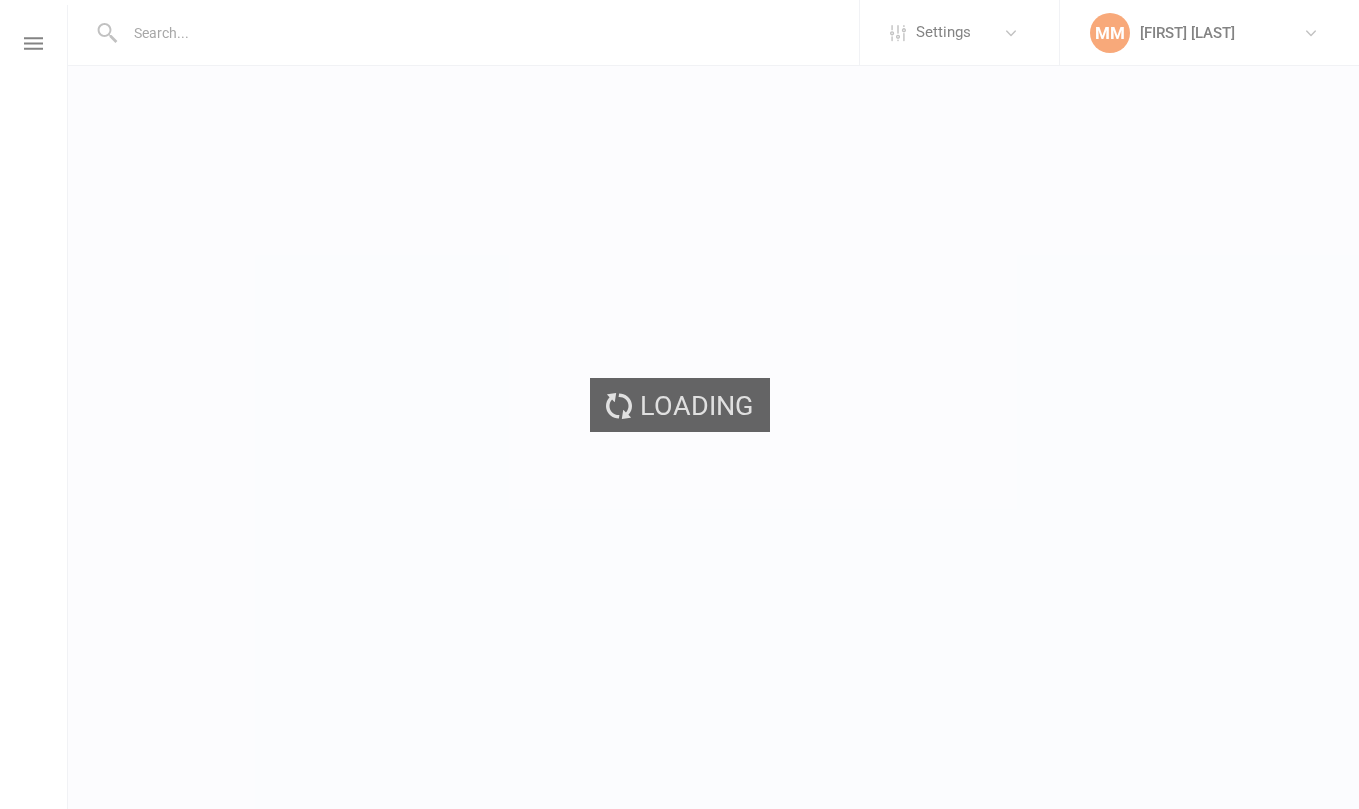 scroll, scrollTop: 0, scrollLeft: 0, axis: both 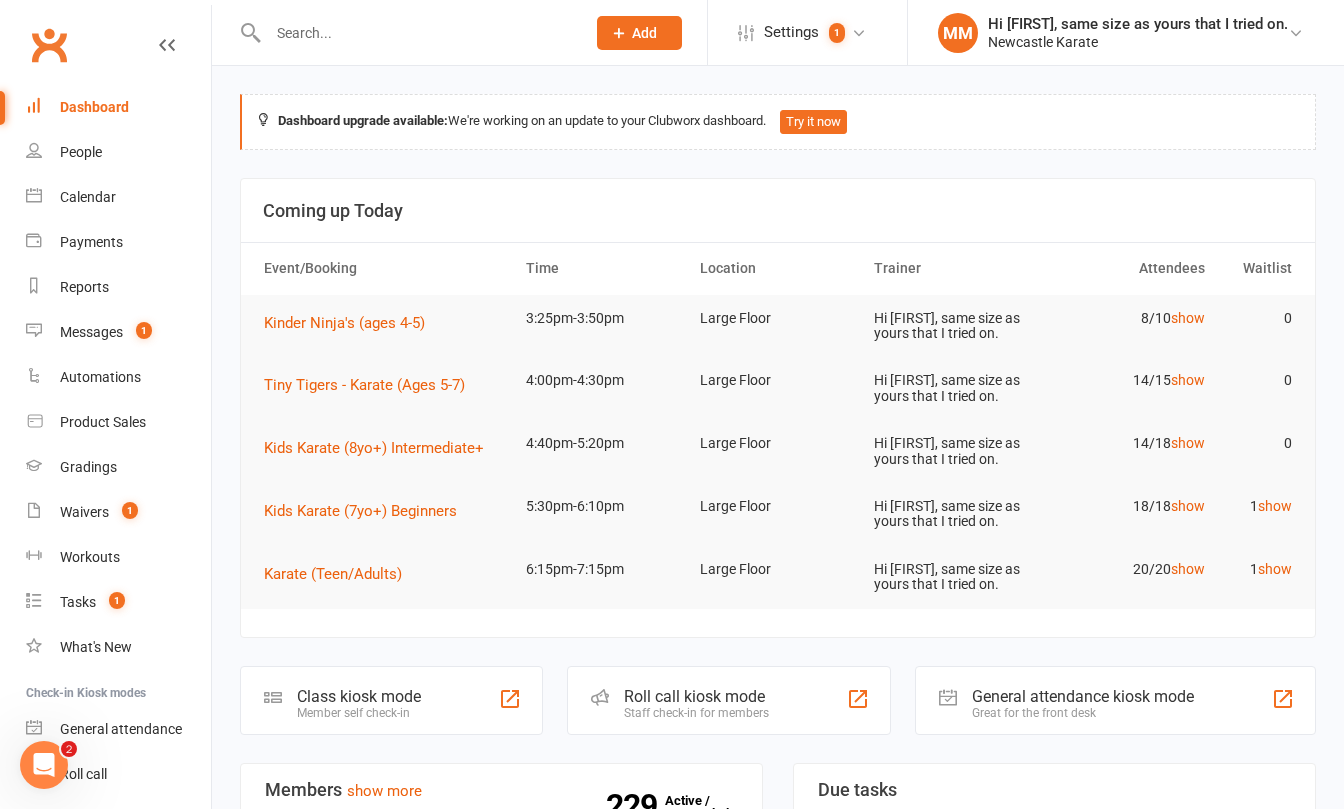 click on "Dashboard" at bounding box center [94, 107] 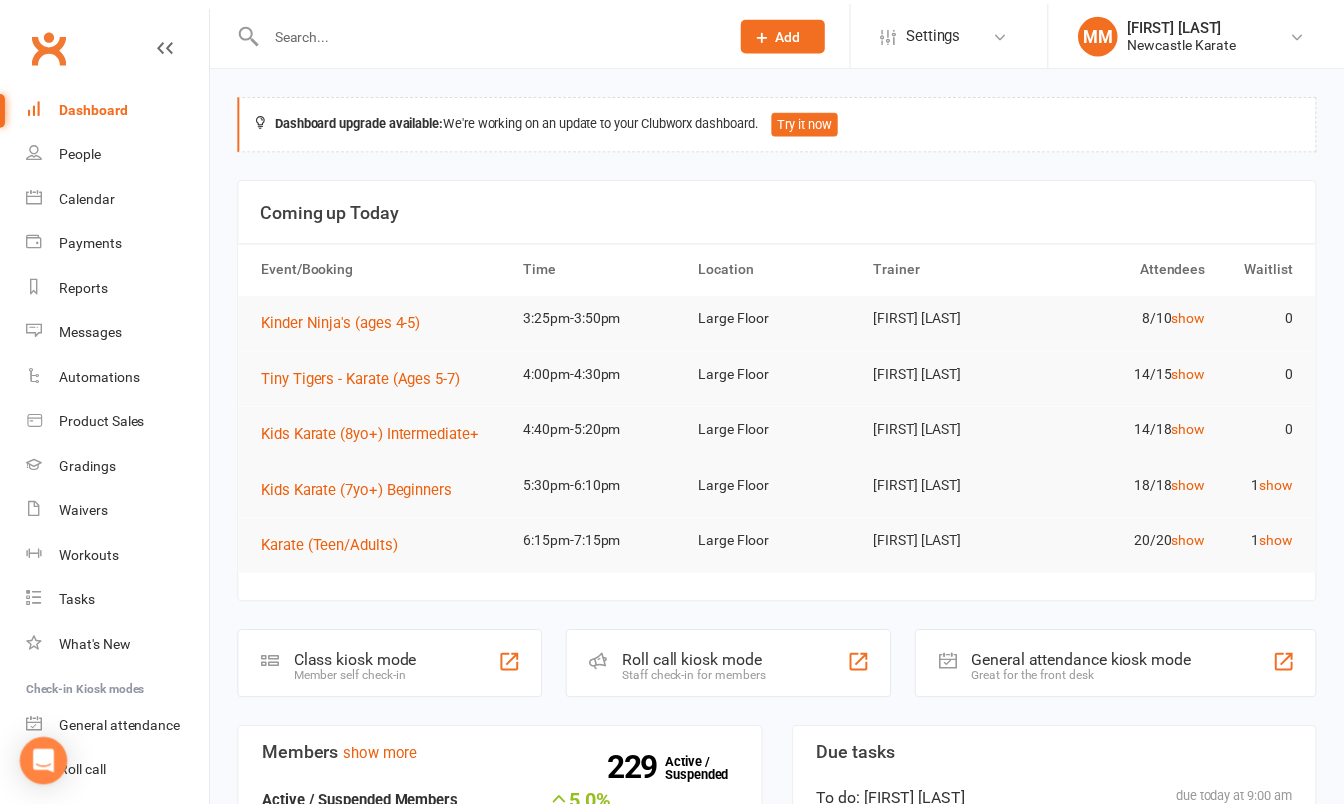 scroll, scrollTop: 0, scrollLeft: 0, axis: both 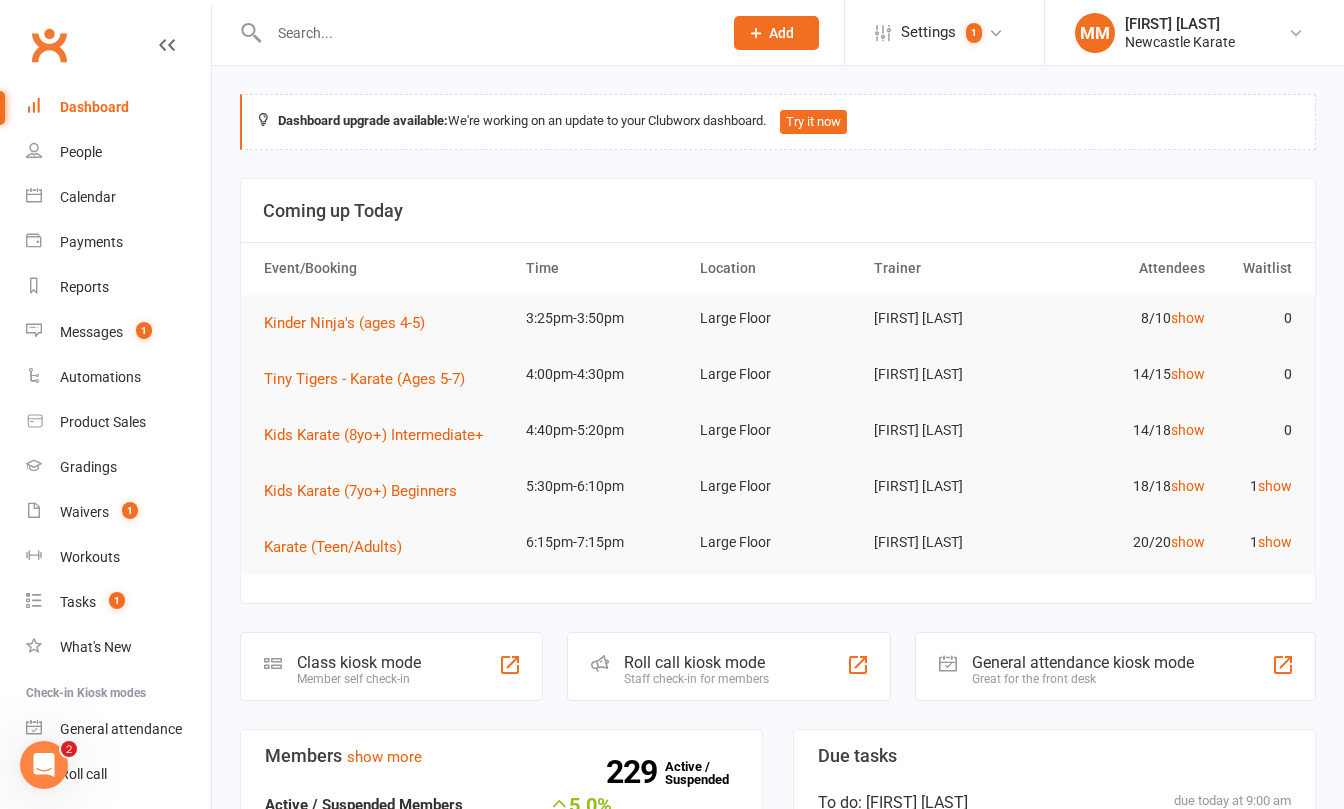 click on "Clubworx" at bounding box center [49, 45] 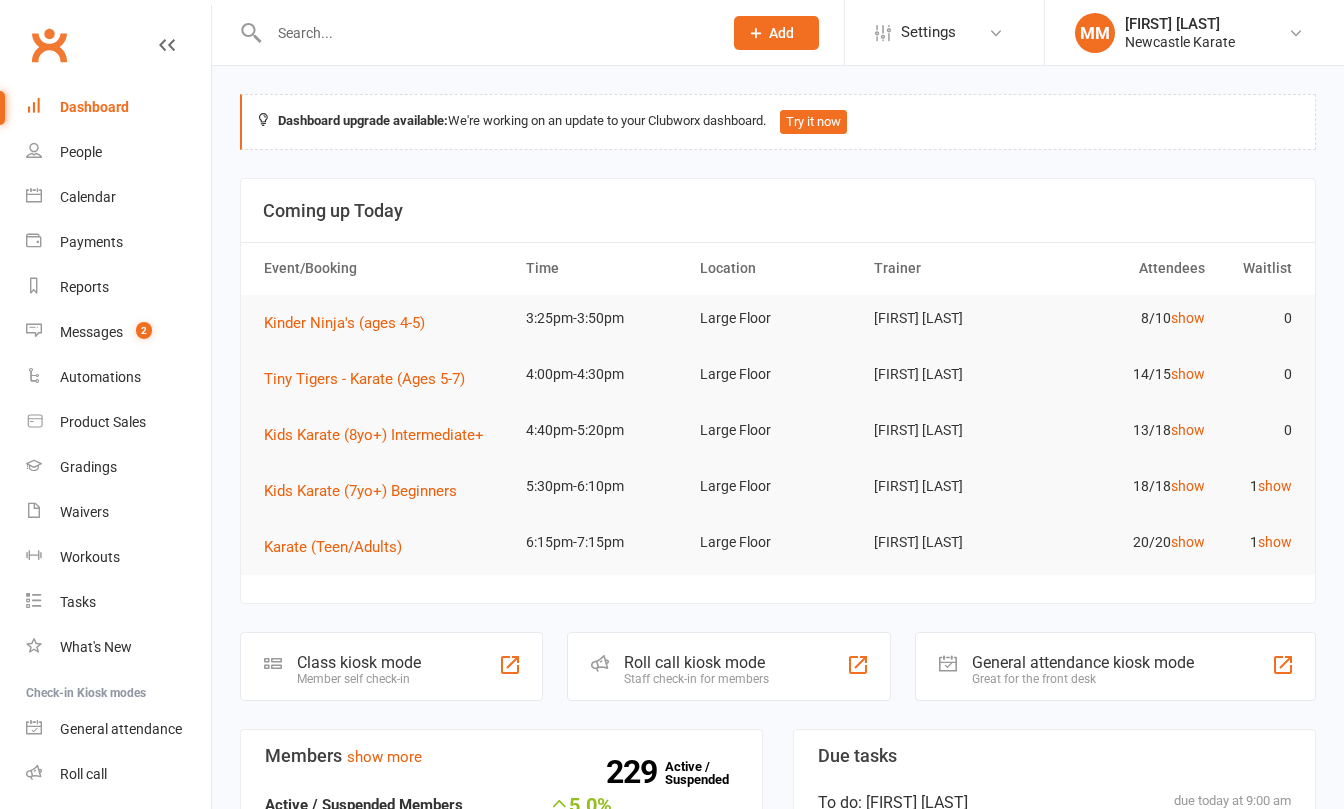 scroll, scrollTop: 0, scrollLeft: 0, axis: both 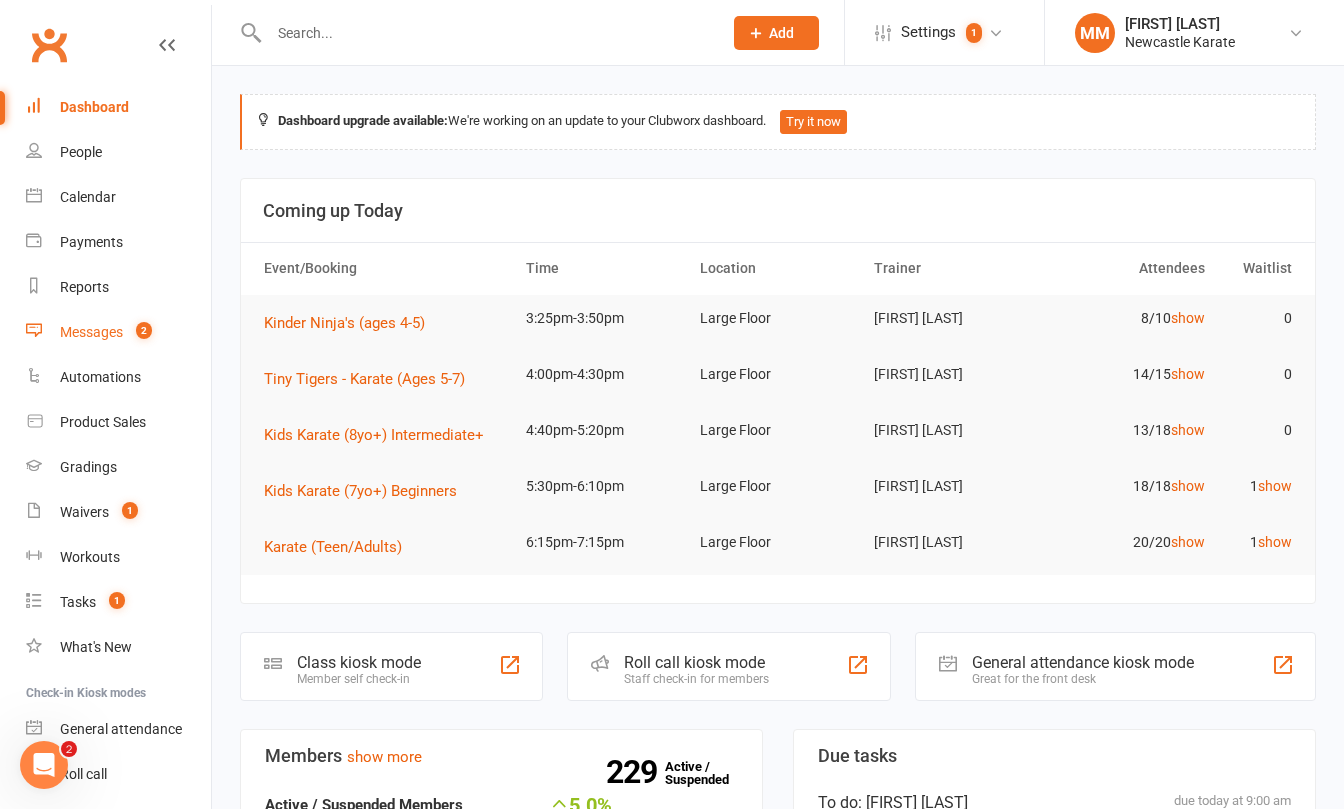 click on "Messages   2" at bounding box center (118, 332) 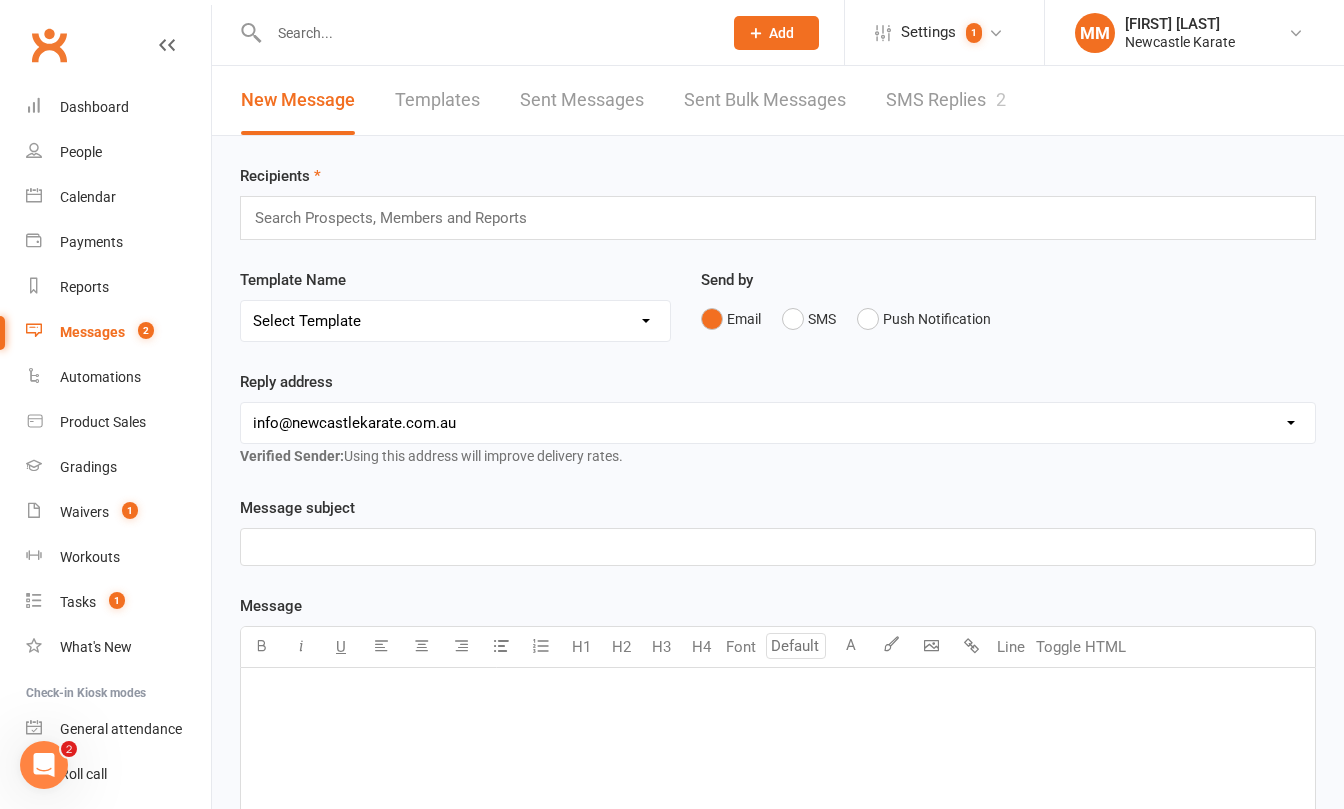 click on "SMS Replies  2" at bounding box center [946, 100] 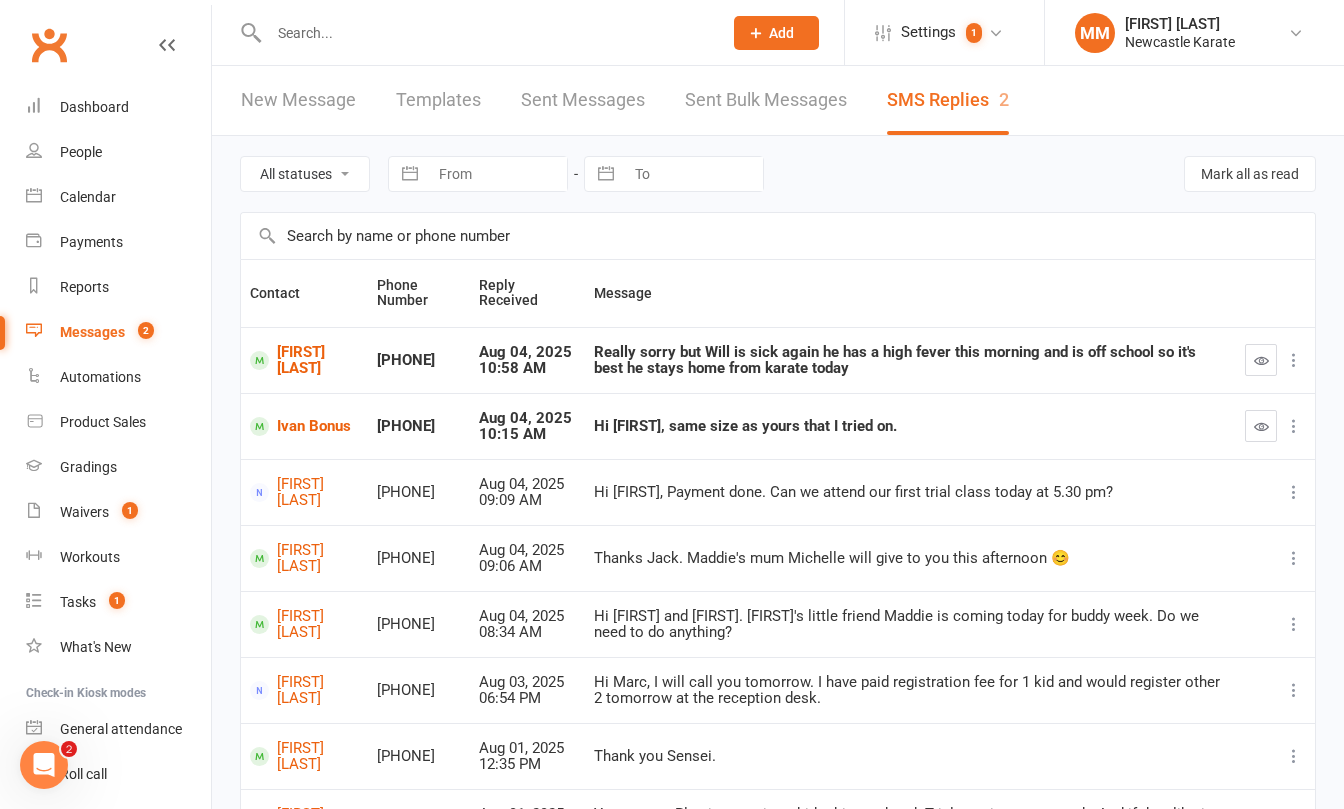 click at bounding box center [485, 33] 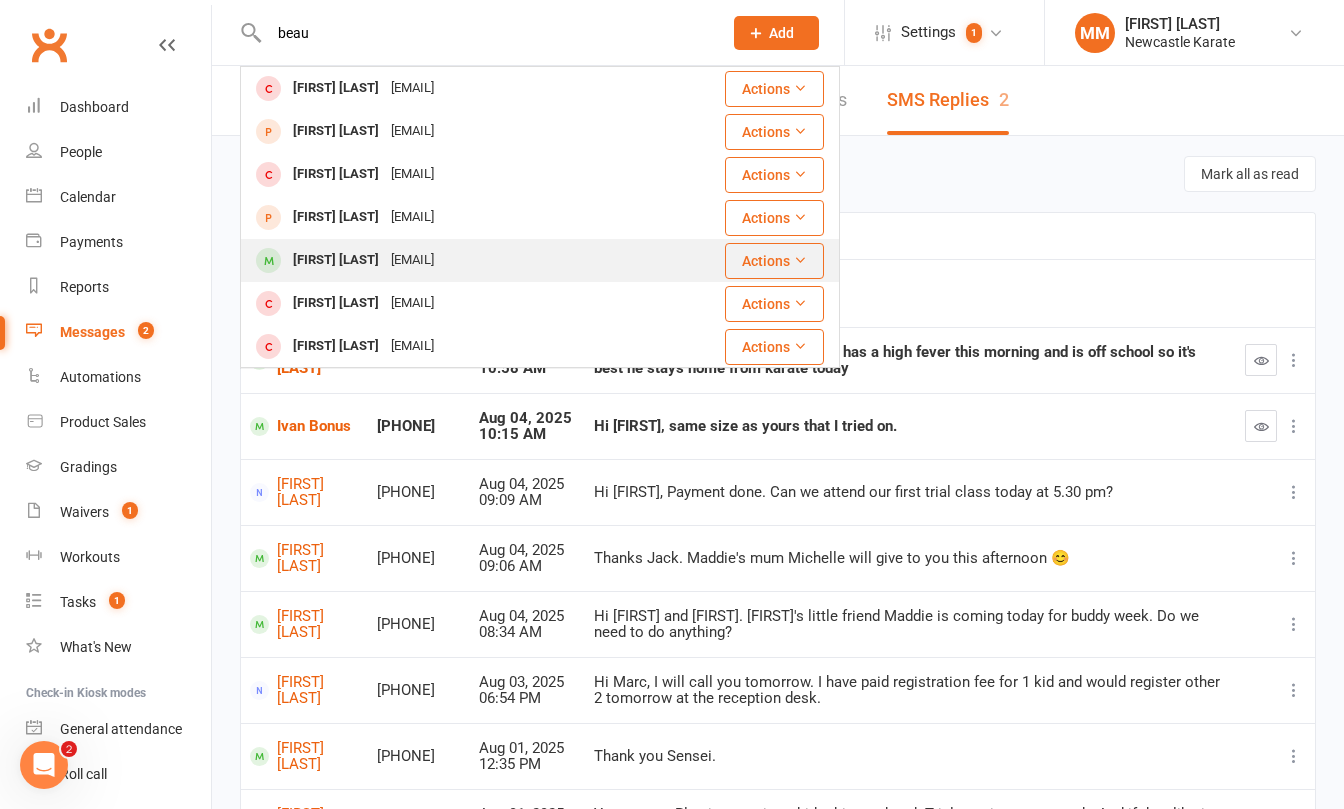 type on "beau" 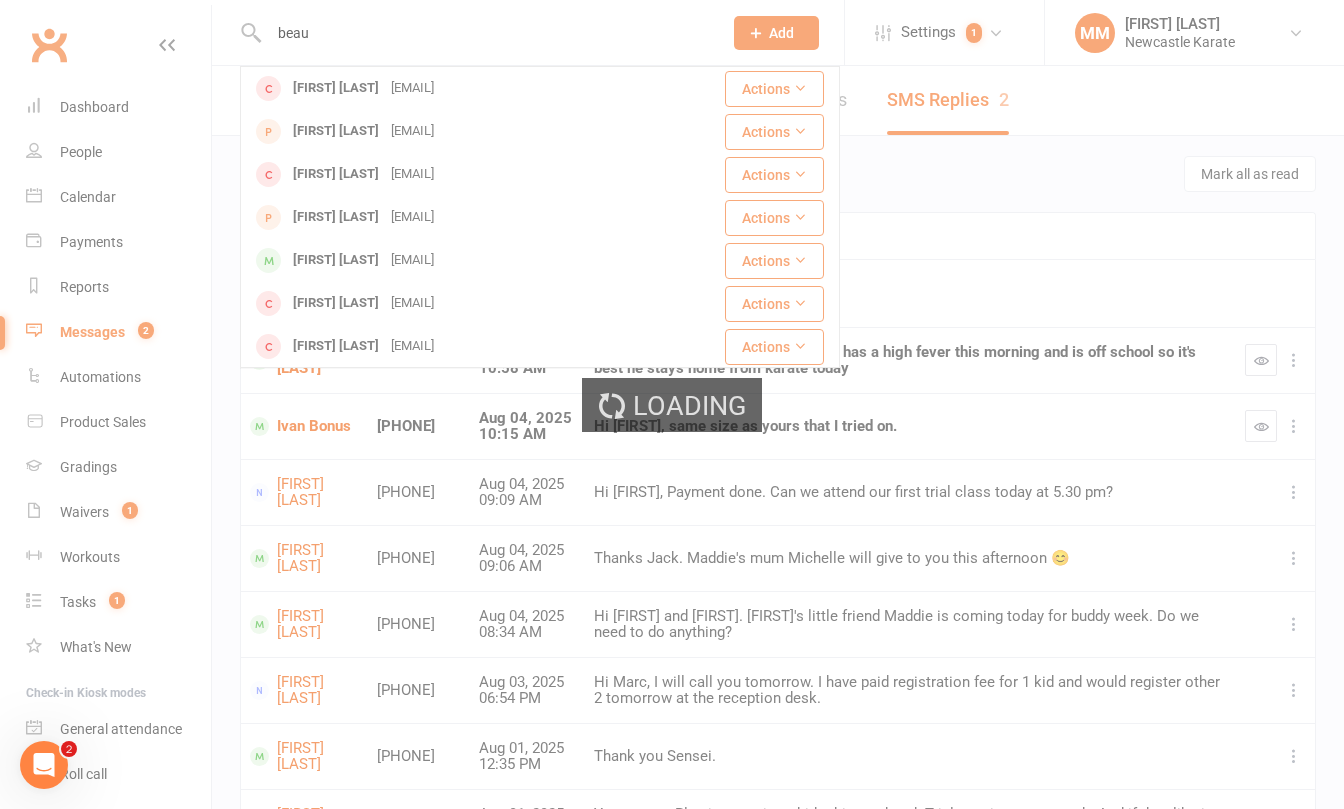 type 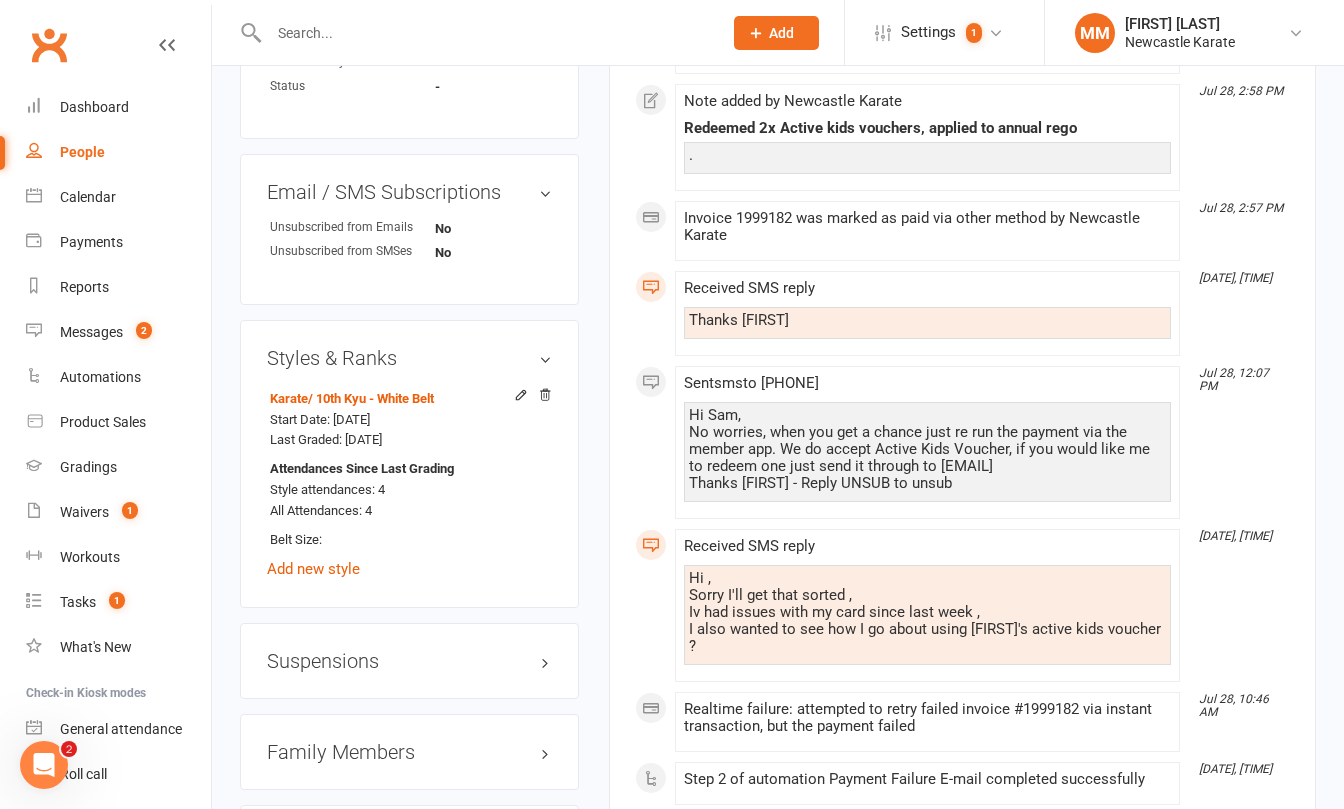 scroll, scrollTop: 1398, scrollLeft: 0, axis: vertical 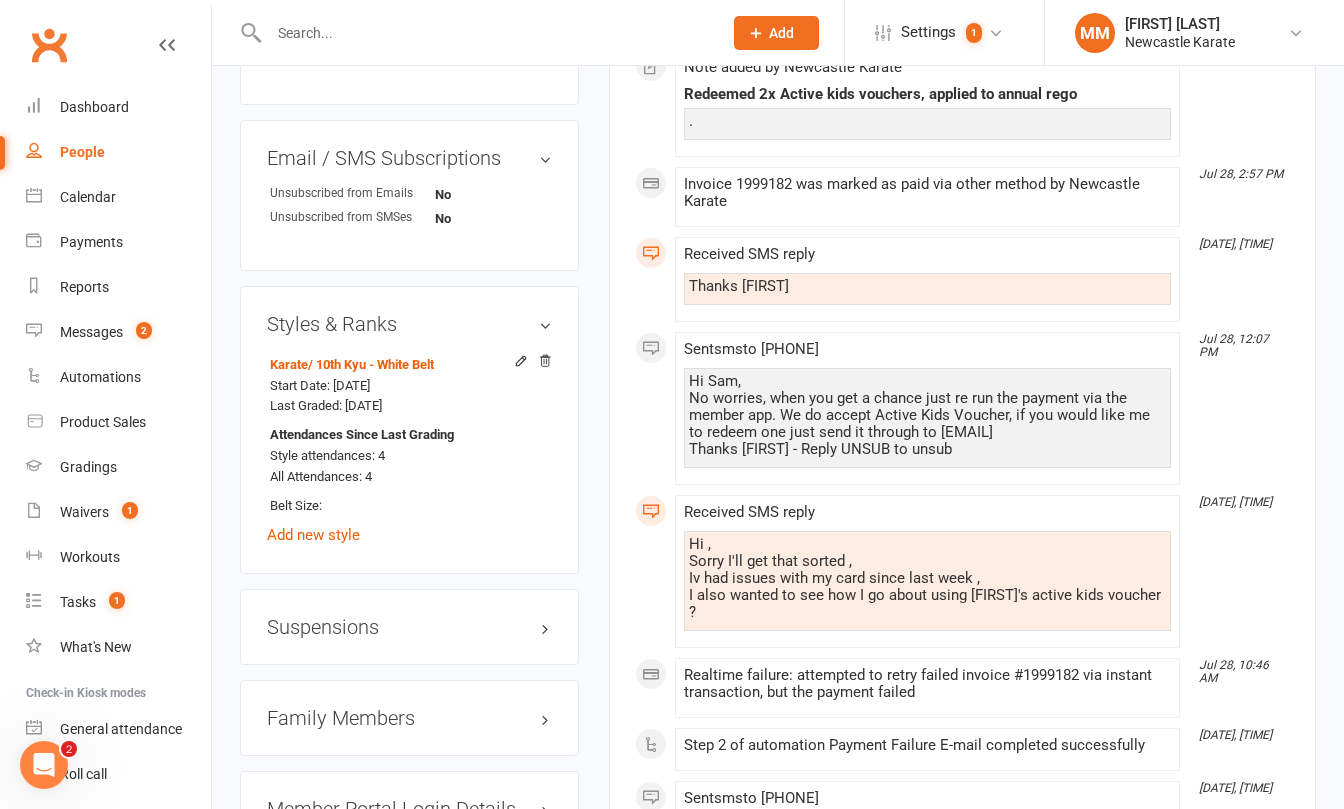click on "Family Members" at bounding box center (409, 718) 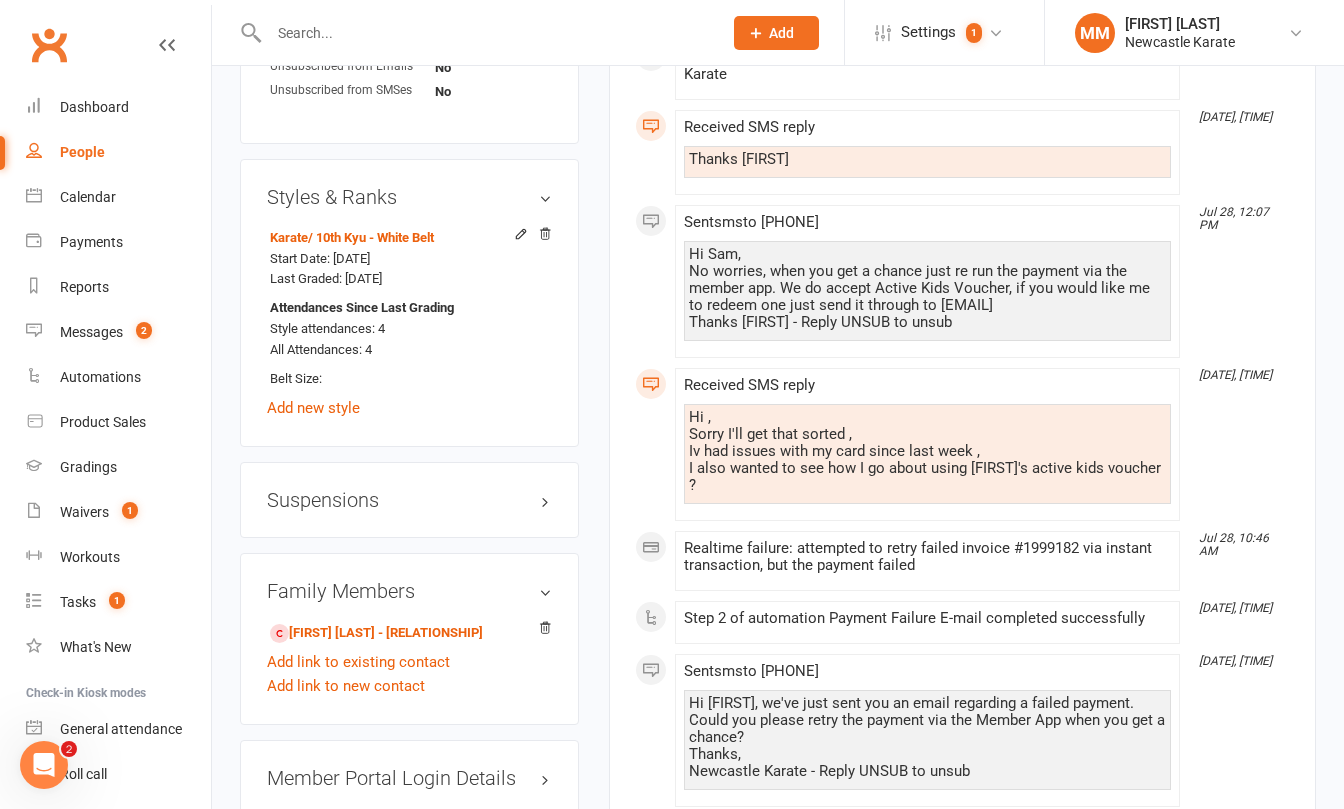 scroll, scrollTop: 1556, scrollLeft: 0, axis: vertical 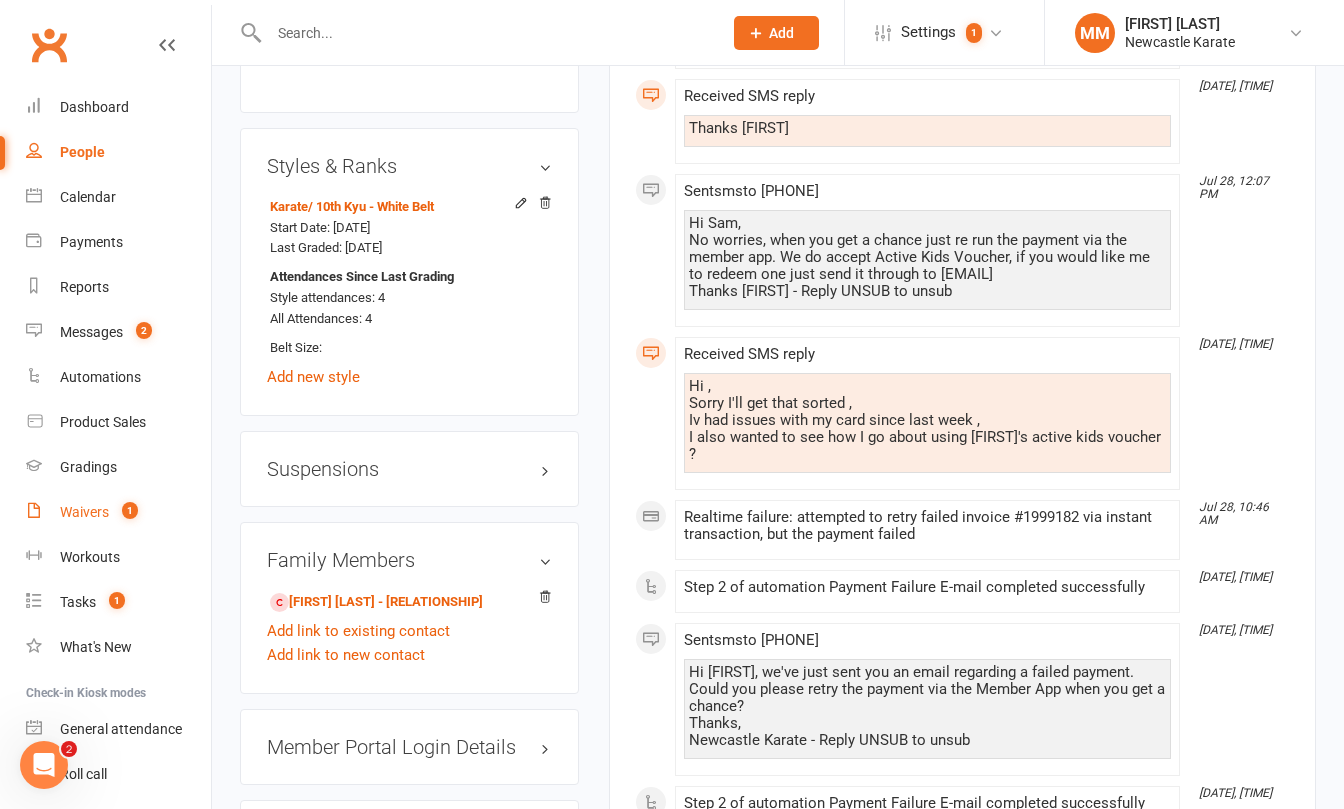 click on "Waivers" at bounding box center [84, 512] 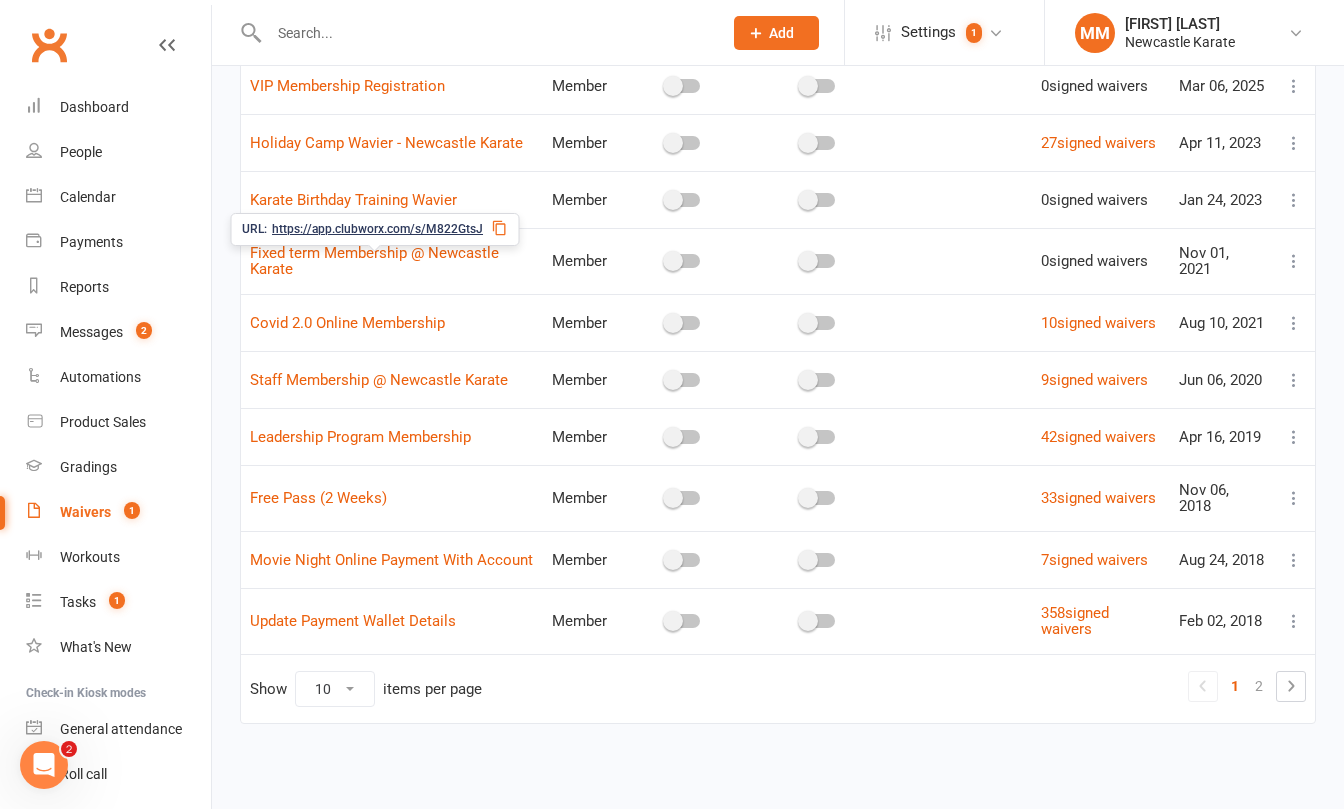 scroll, scrollTop: 249, scrollLeft: 0, axis: vertical 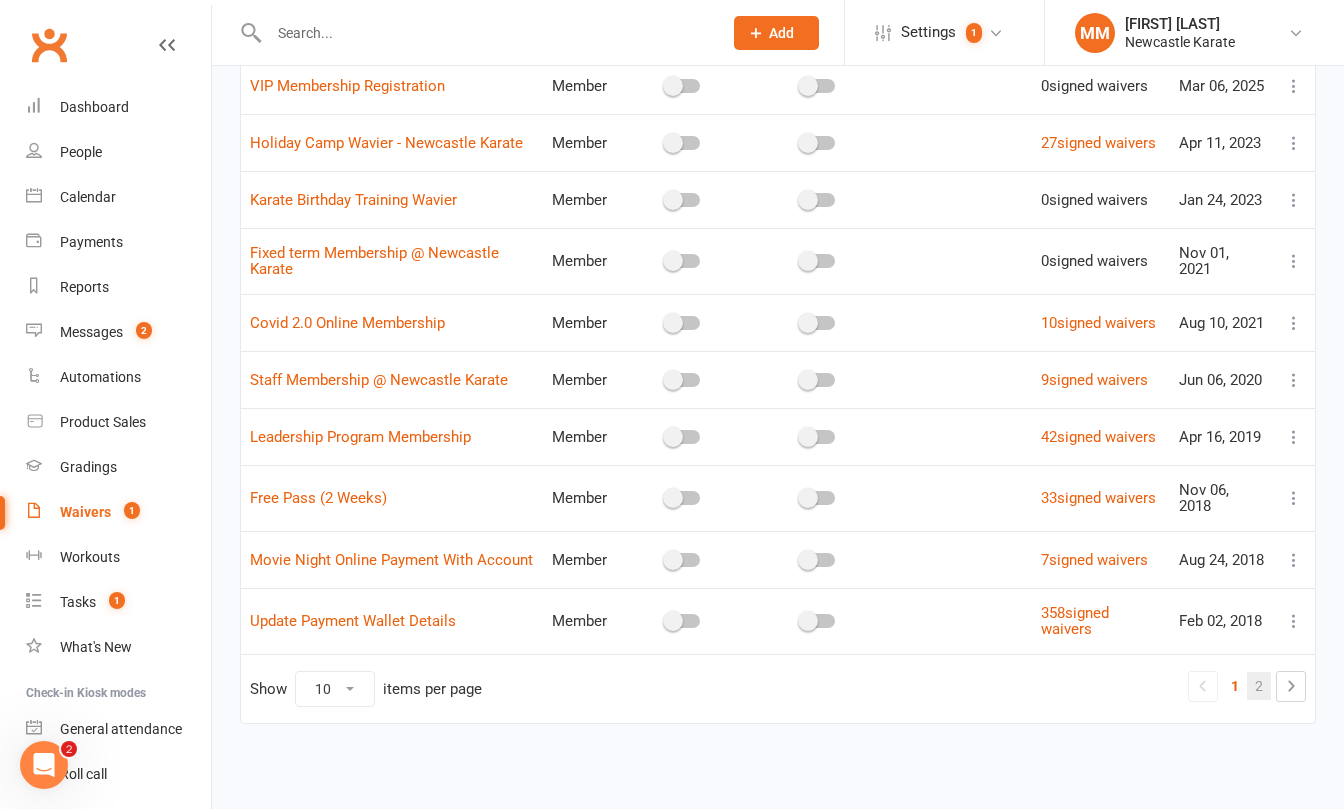 click on "2" at bounding box center [1259, 686] 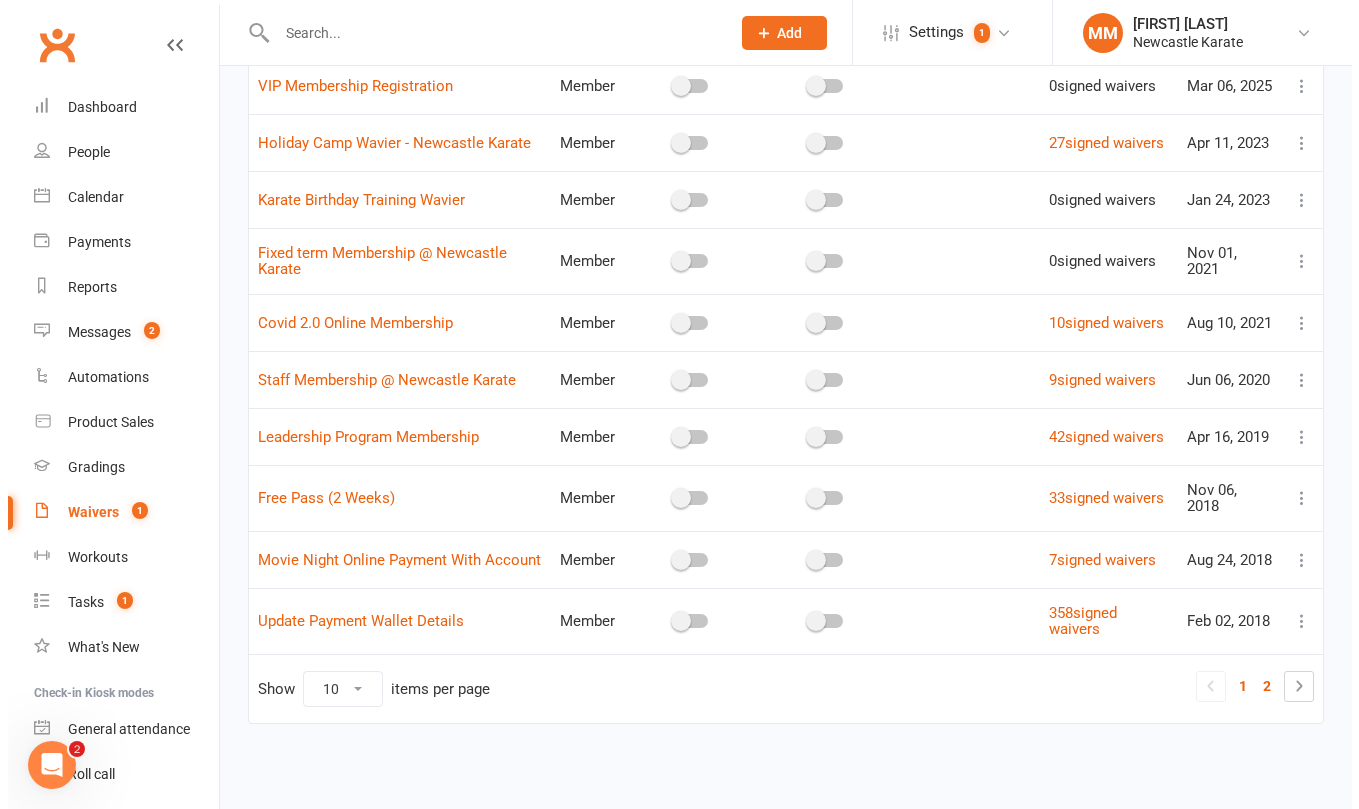 scroll, scrollTop: 0, scrollLeft: 0, axis: both 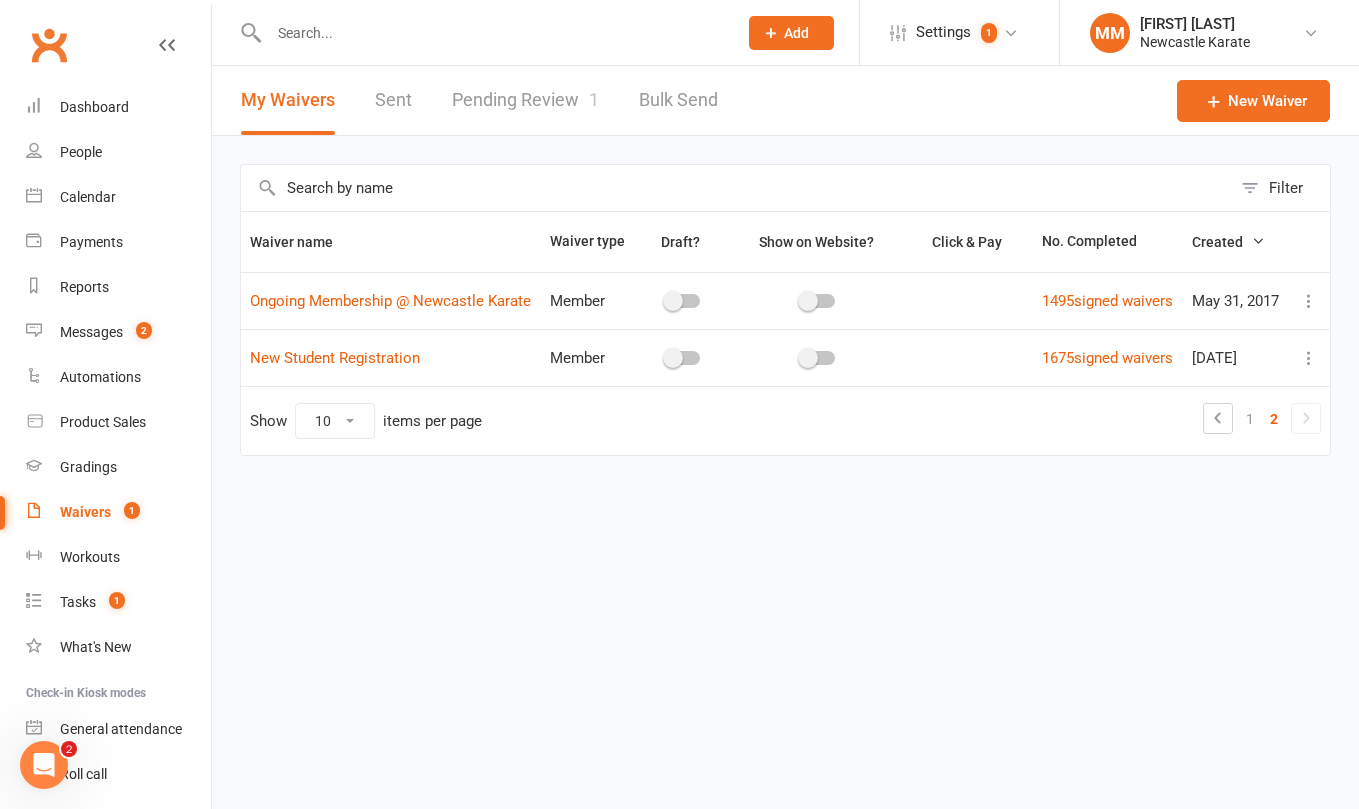 click at bounding box center [1309, 301] 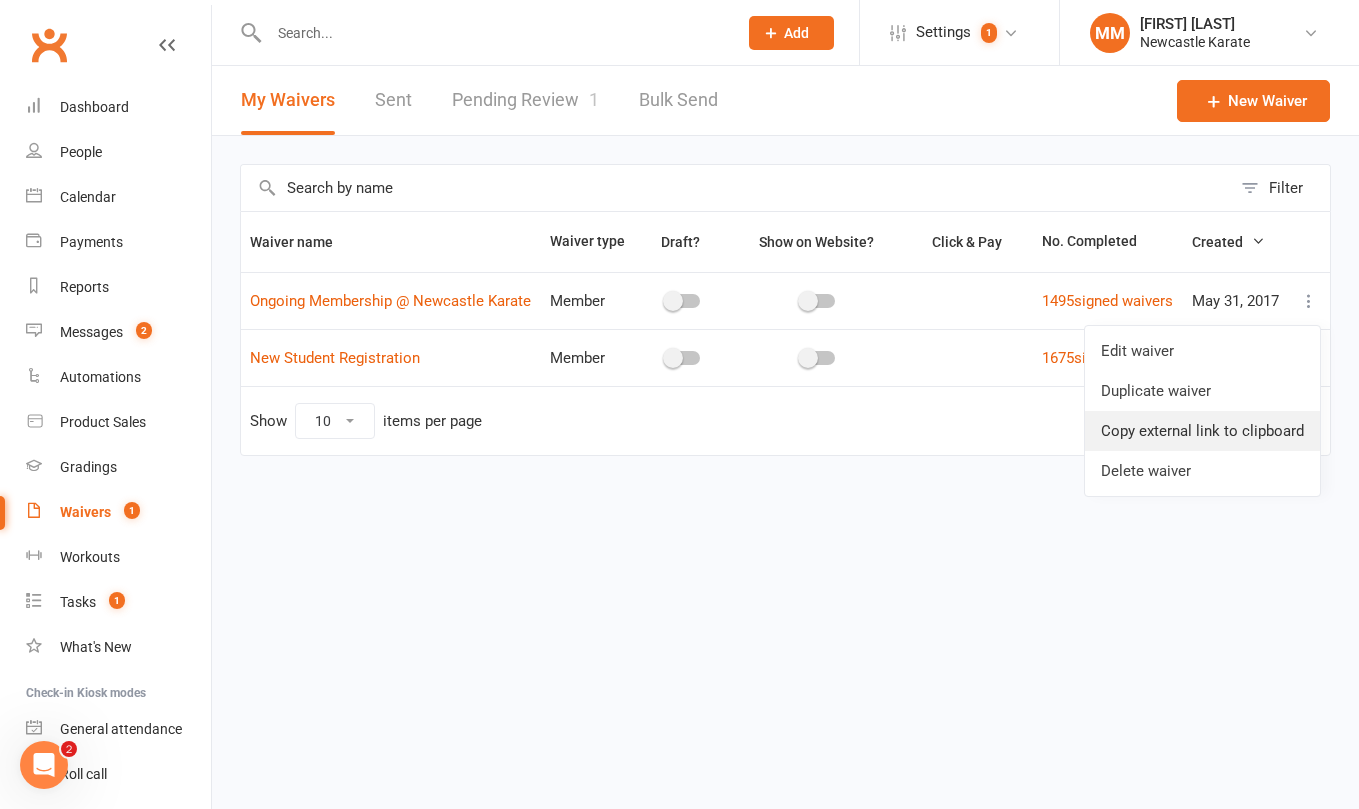 click on "Copy external link to clipboard" at bounding box center [1202, 431] 